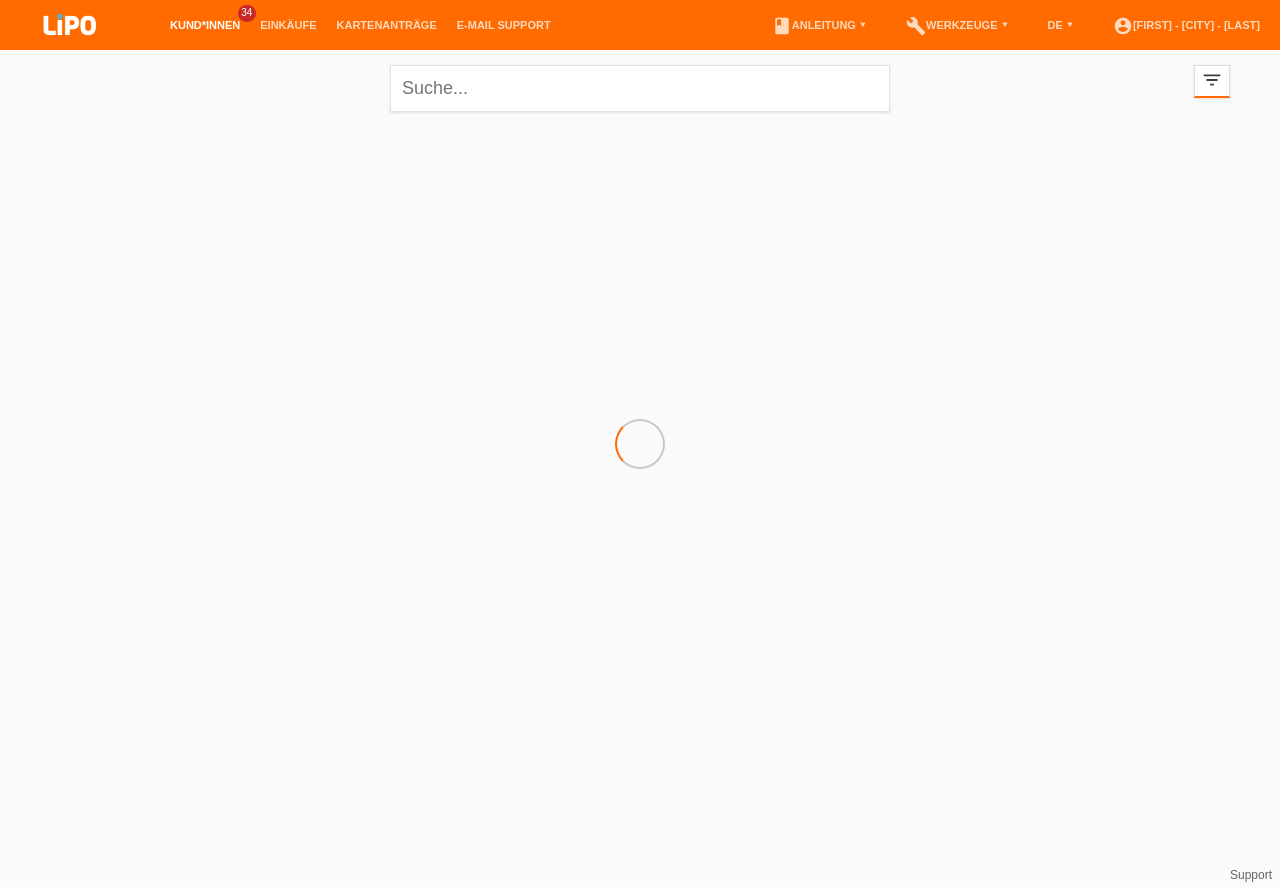 scroll, scrollTop: 0, scrollLeft: 0, axis: both 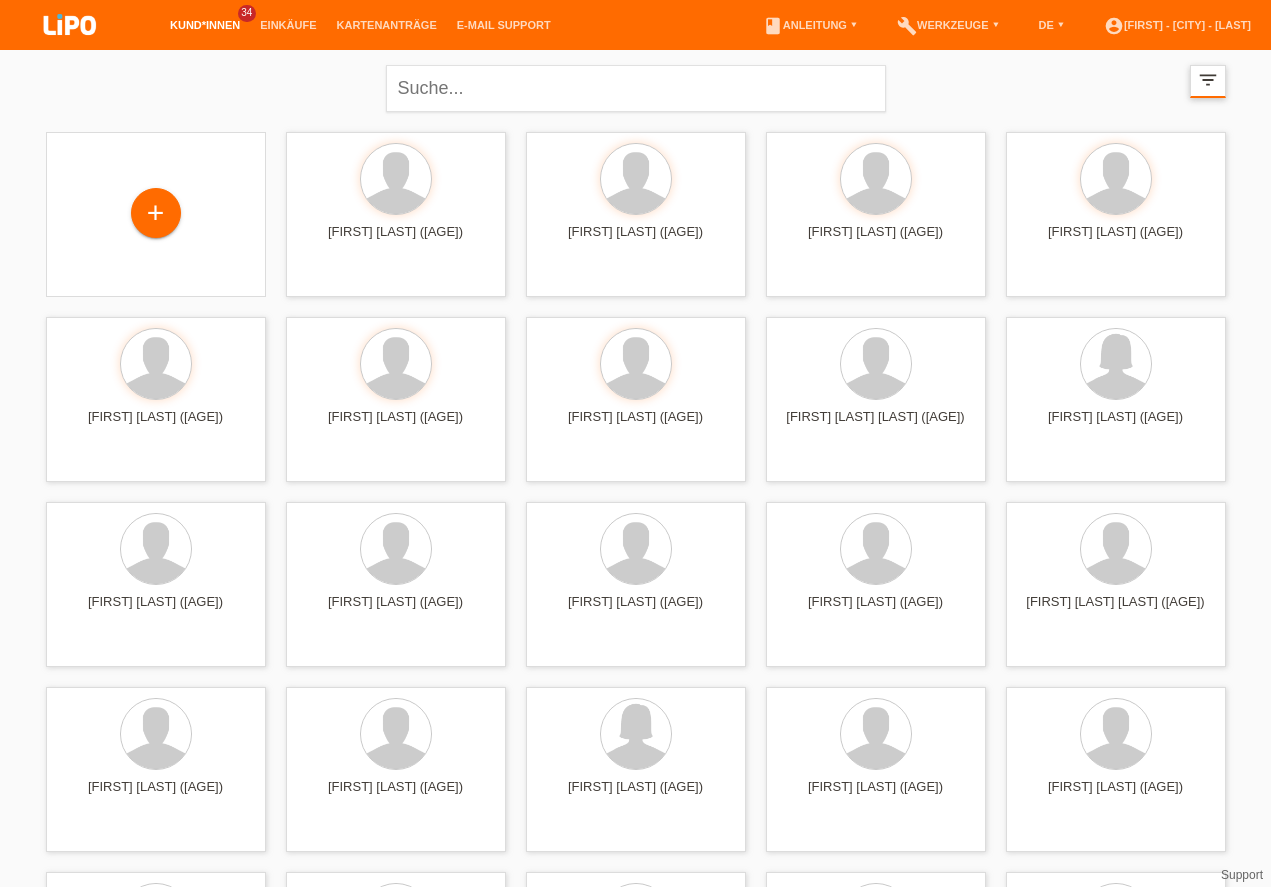click on "filter_list" at bounding box center (1208, 80) 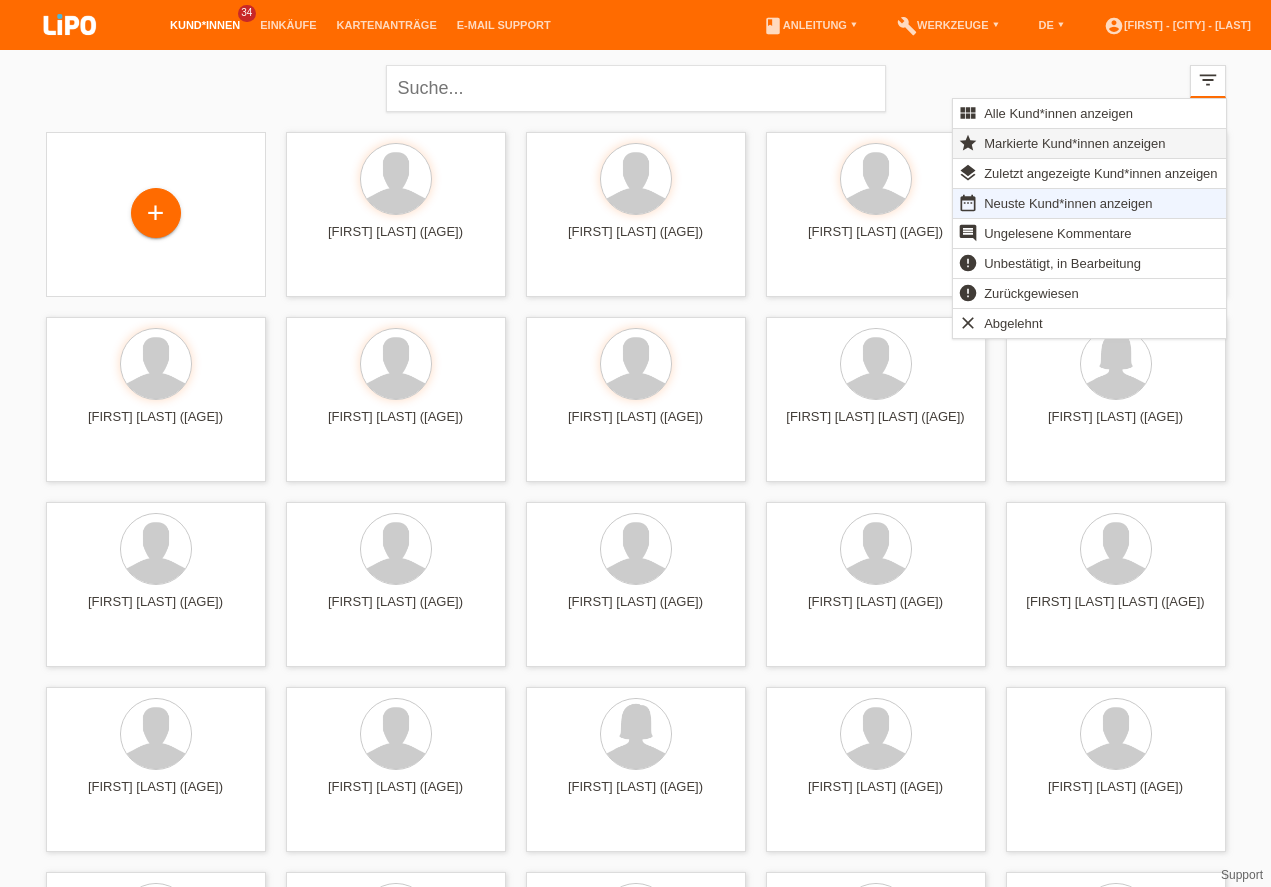click on "Markierte Kund*innen anzeigen" at bounding box center [1074, 143] 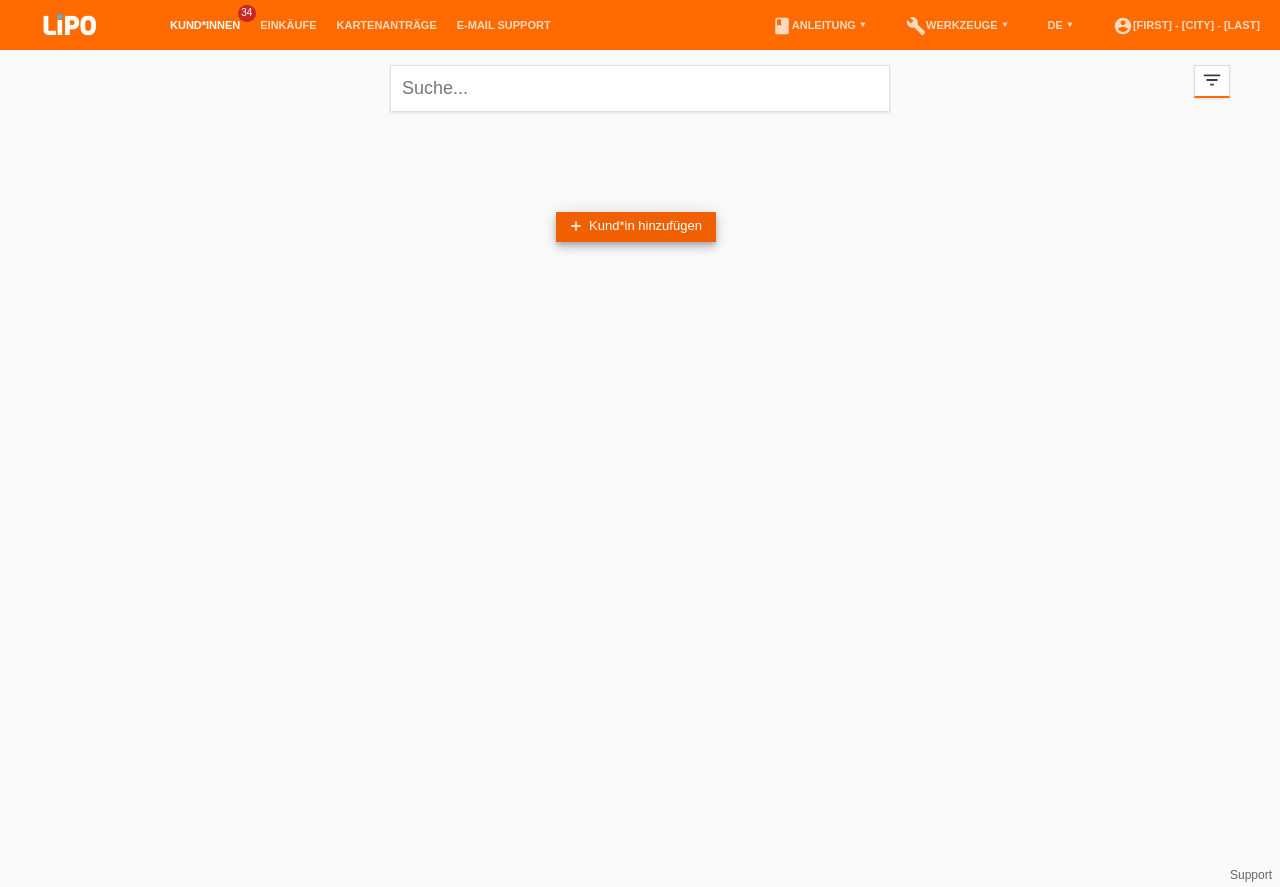 click on "add  Kund*in hinzufügen" at bounding box center [636, 227] 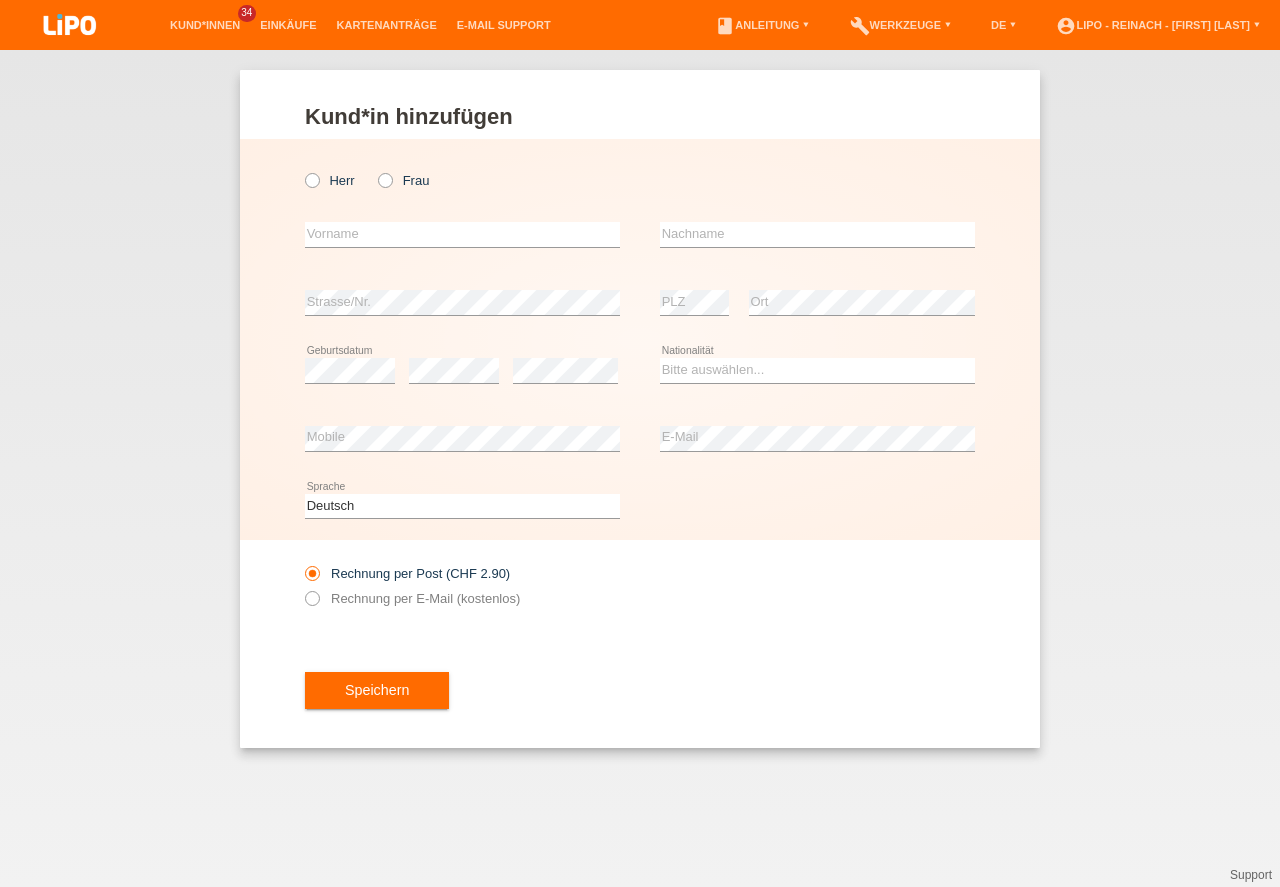 click at bounding box center [302, 170] 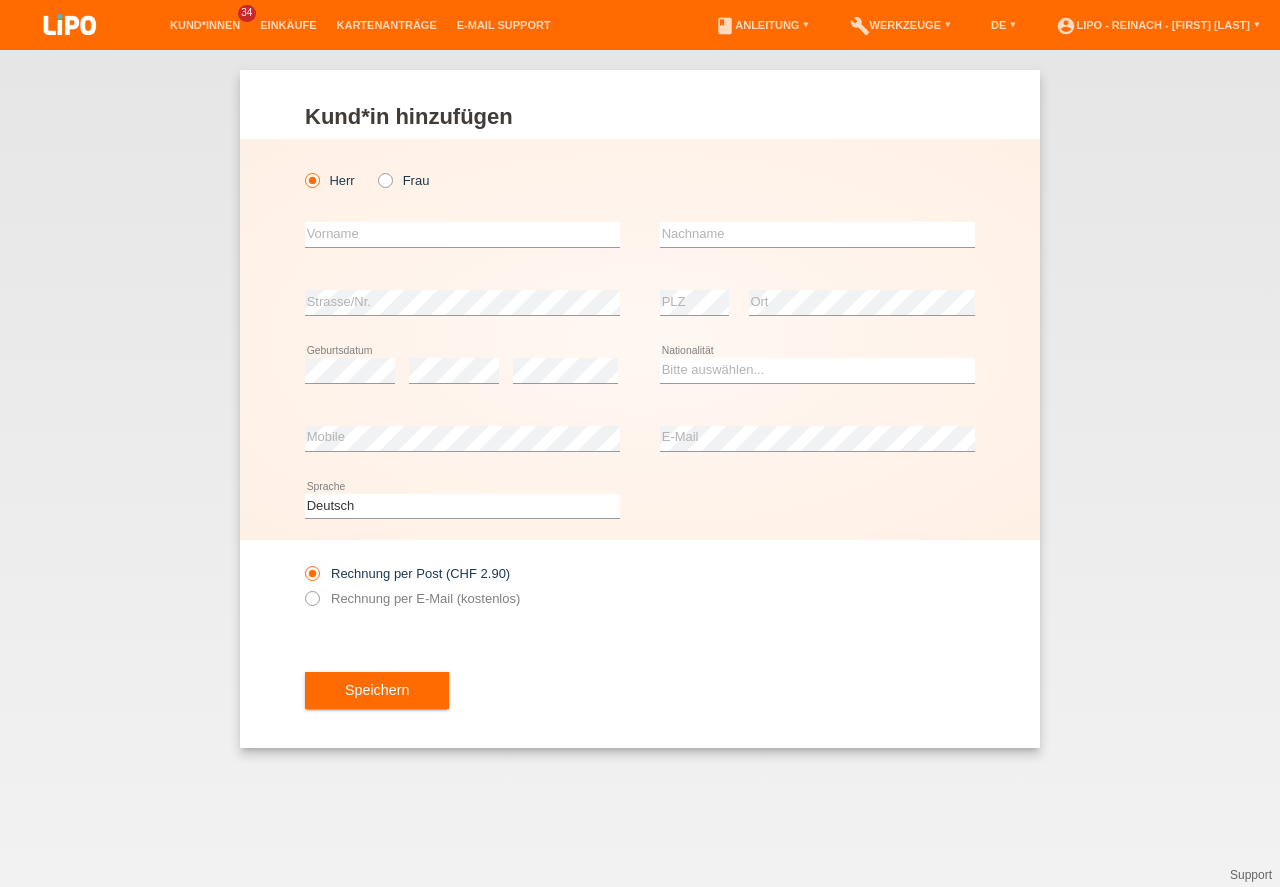 scroll, scrollTop: 0, scrollLeft: 0, axis: both 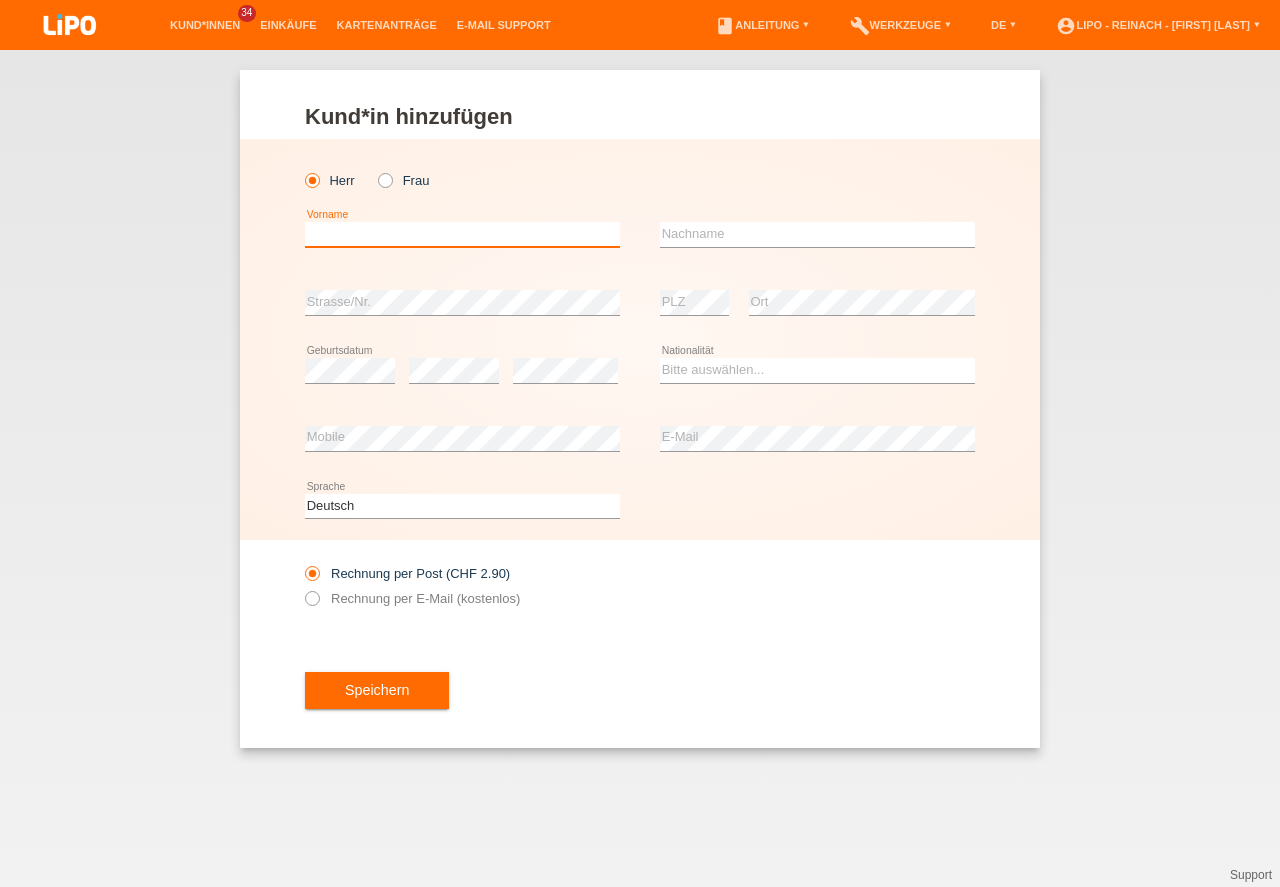 click at bounding box center [462, 234] 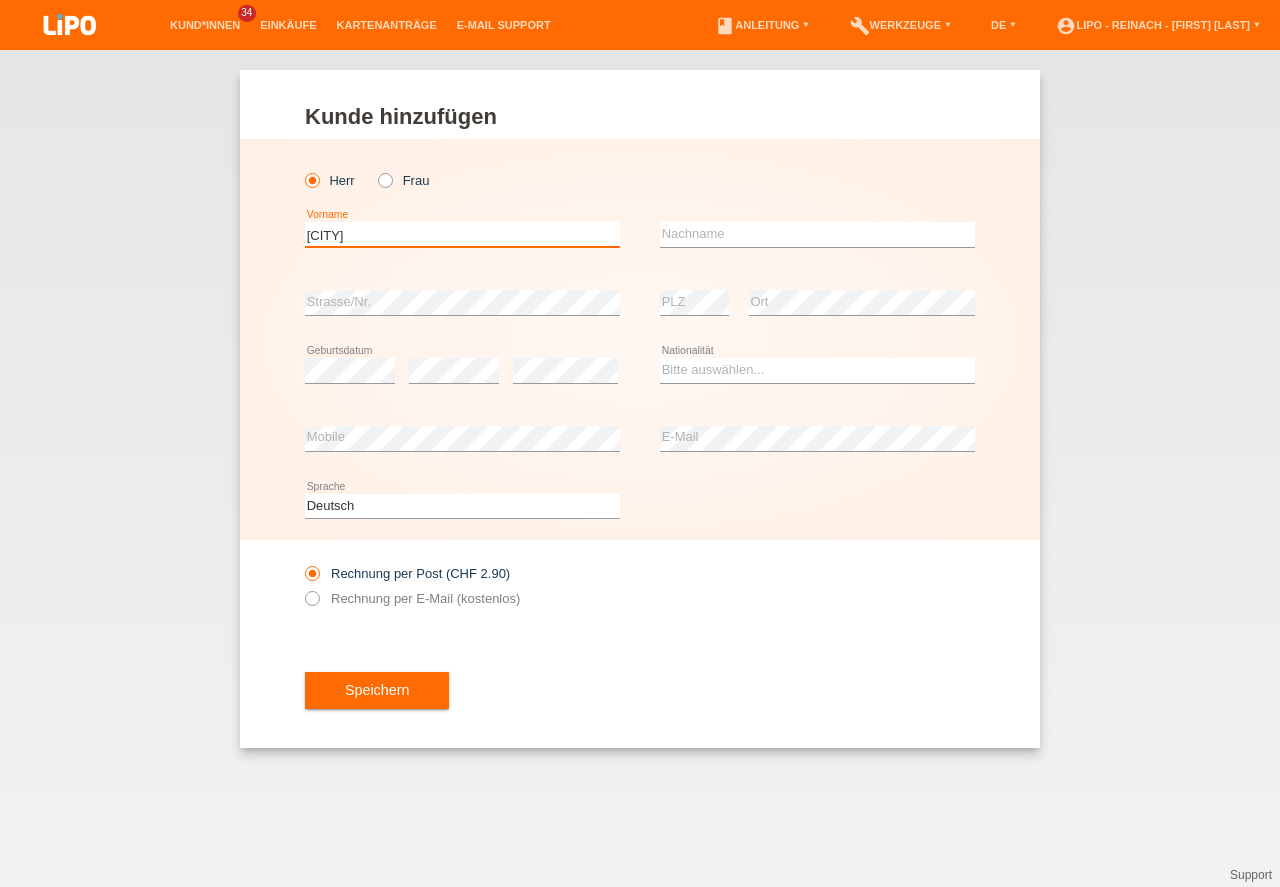 type on "ö" 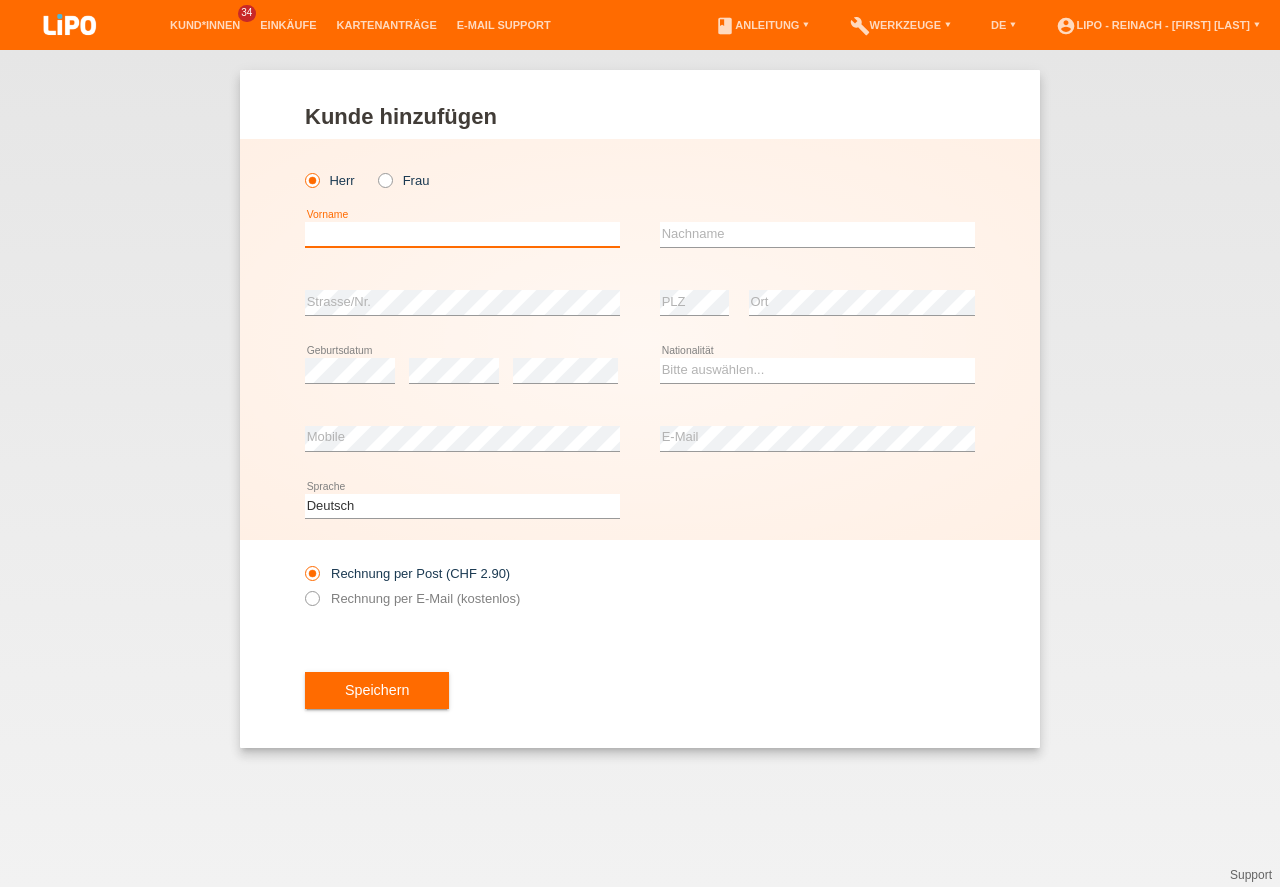 type on "É" 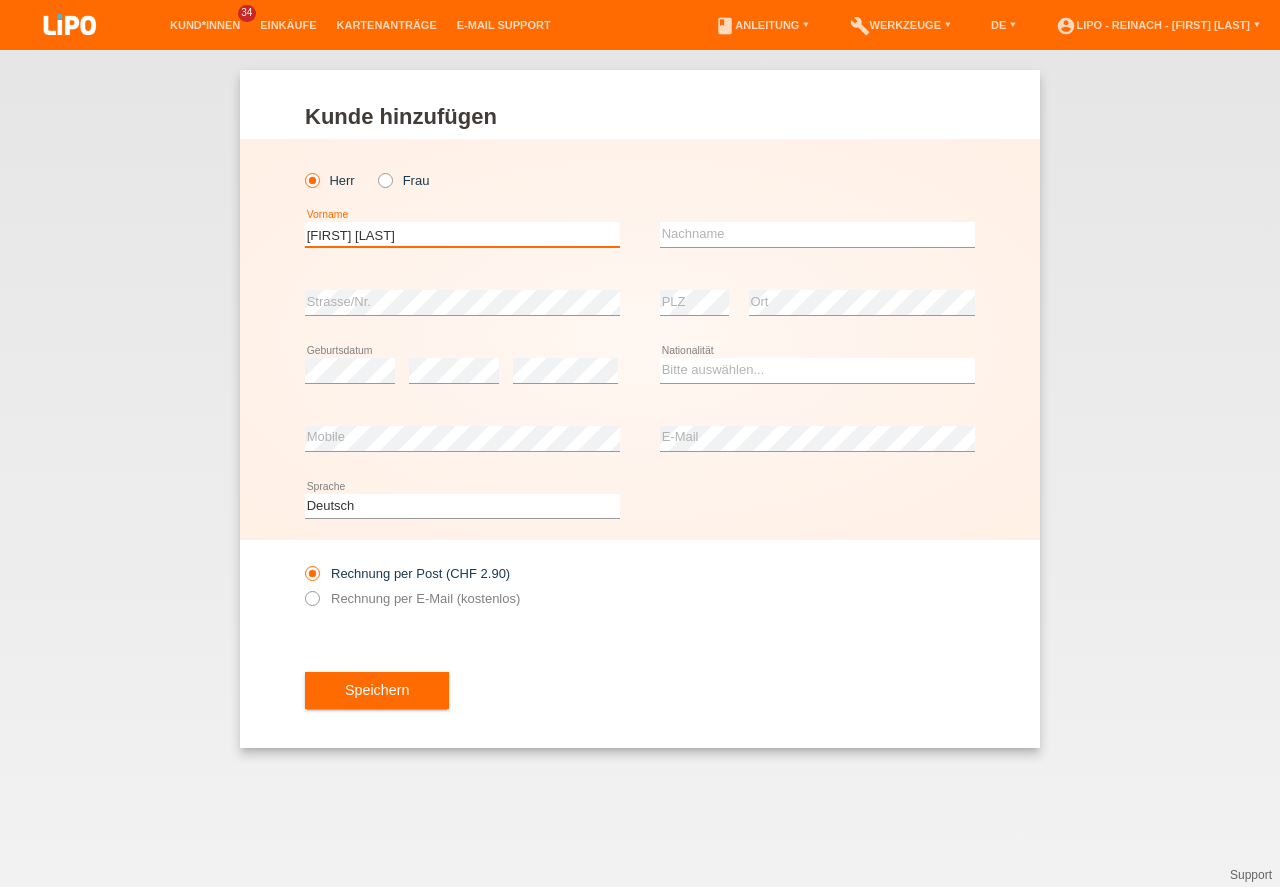 type on "[FIRST] [LAST]" 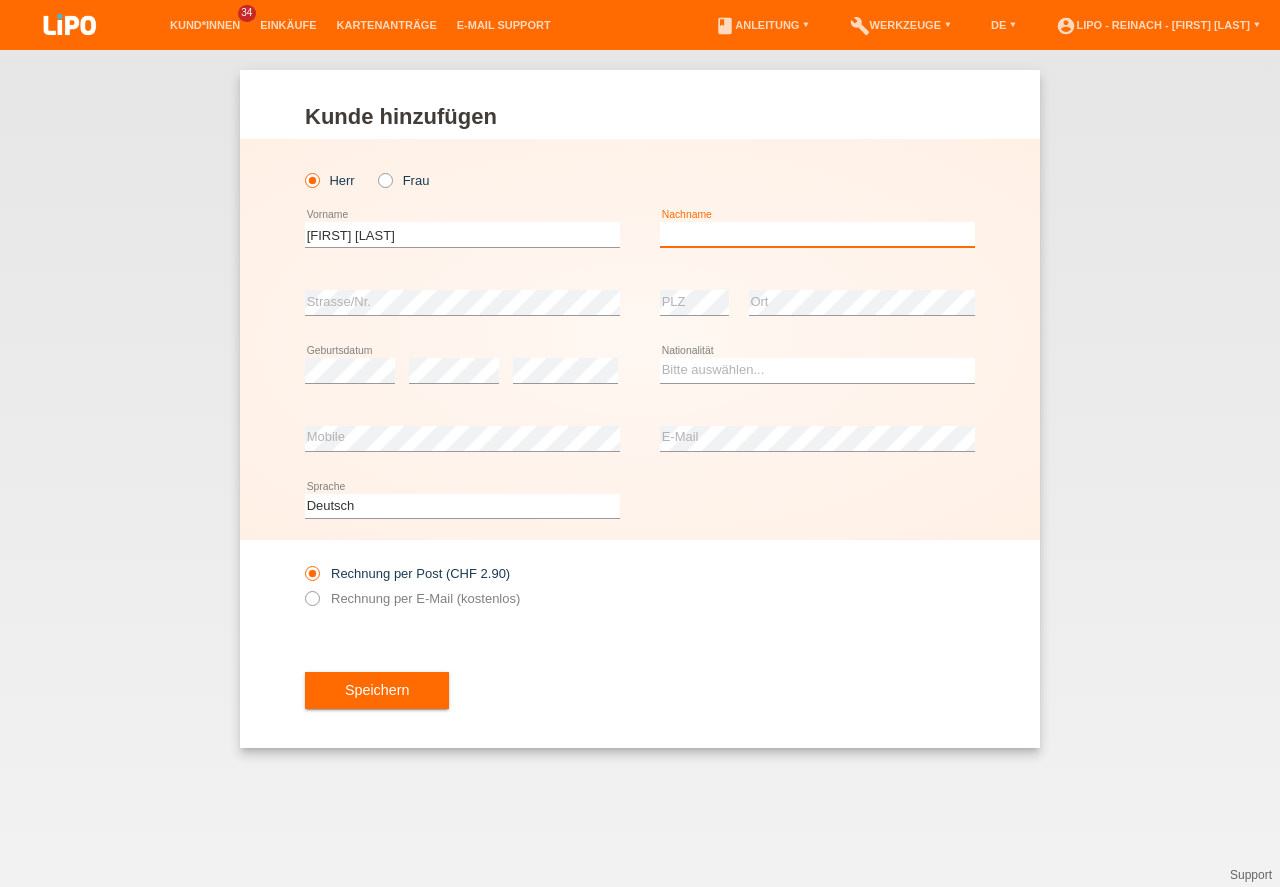 click at bounding box center (817, 234) 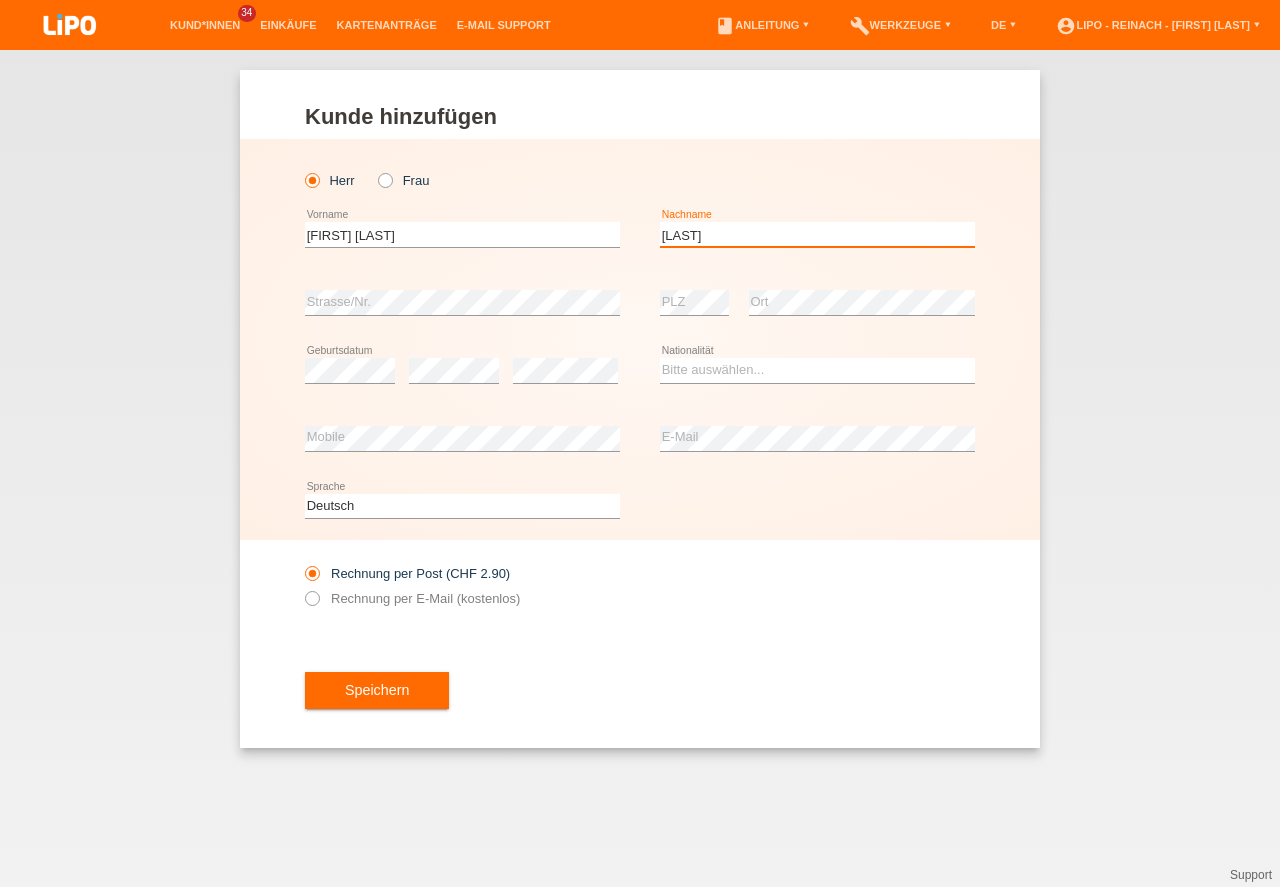 type on "Ayyildiz" 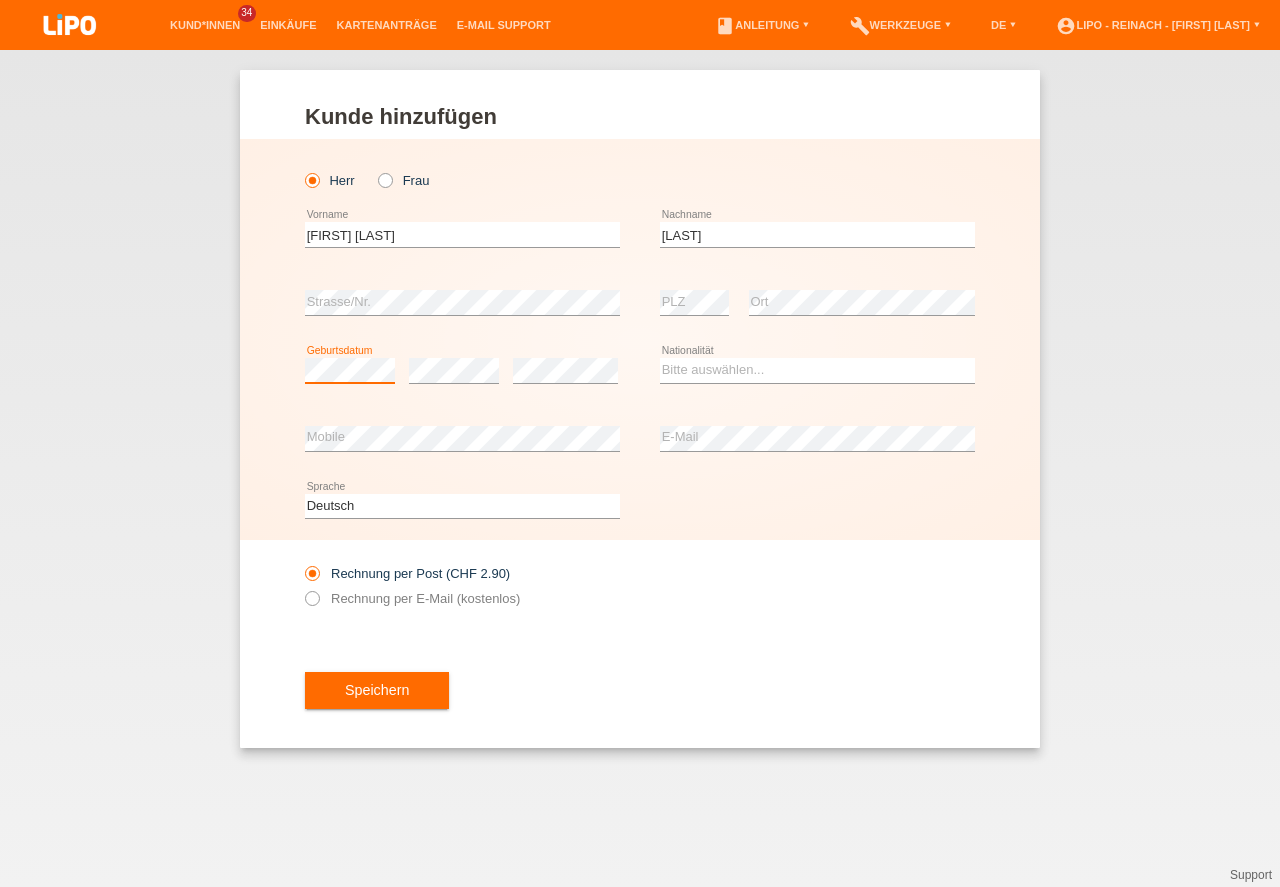 scroll, scrollTop: 0, scrollLeft: 0, axis: both 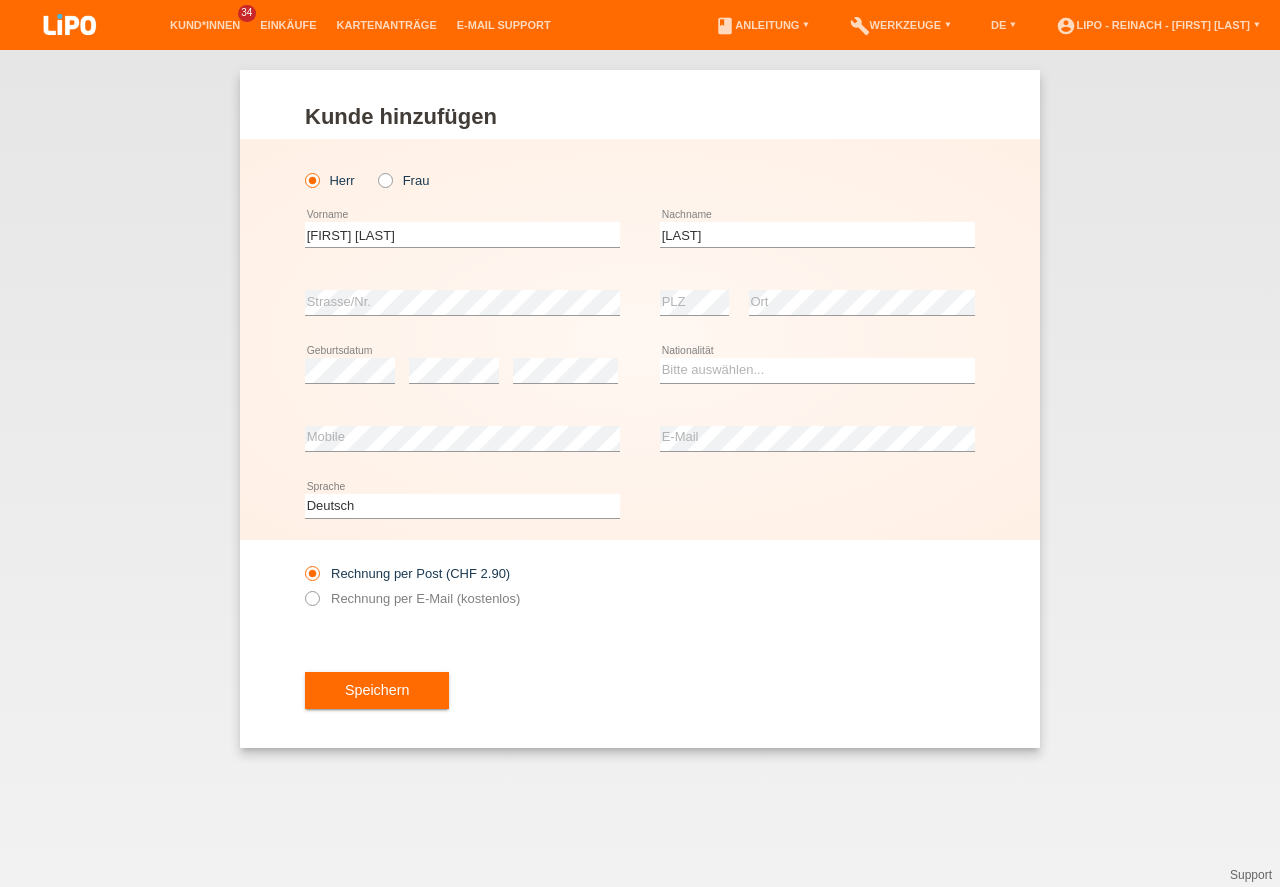 click on "error" at bounding box center [454, 371] 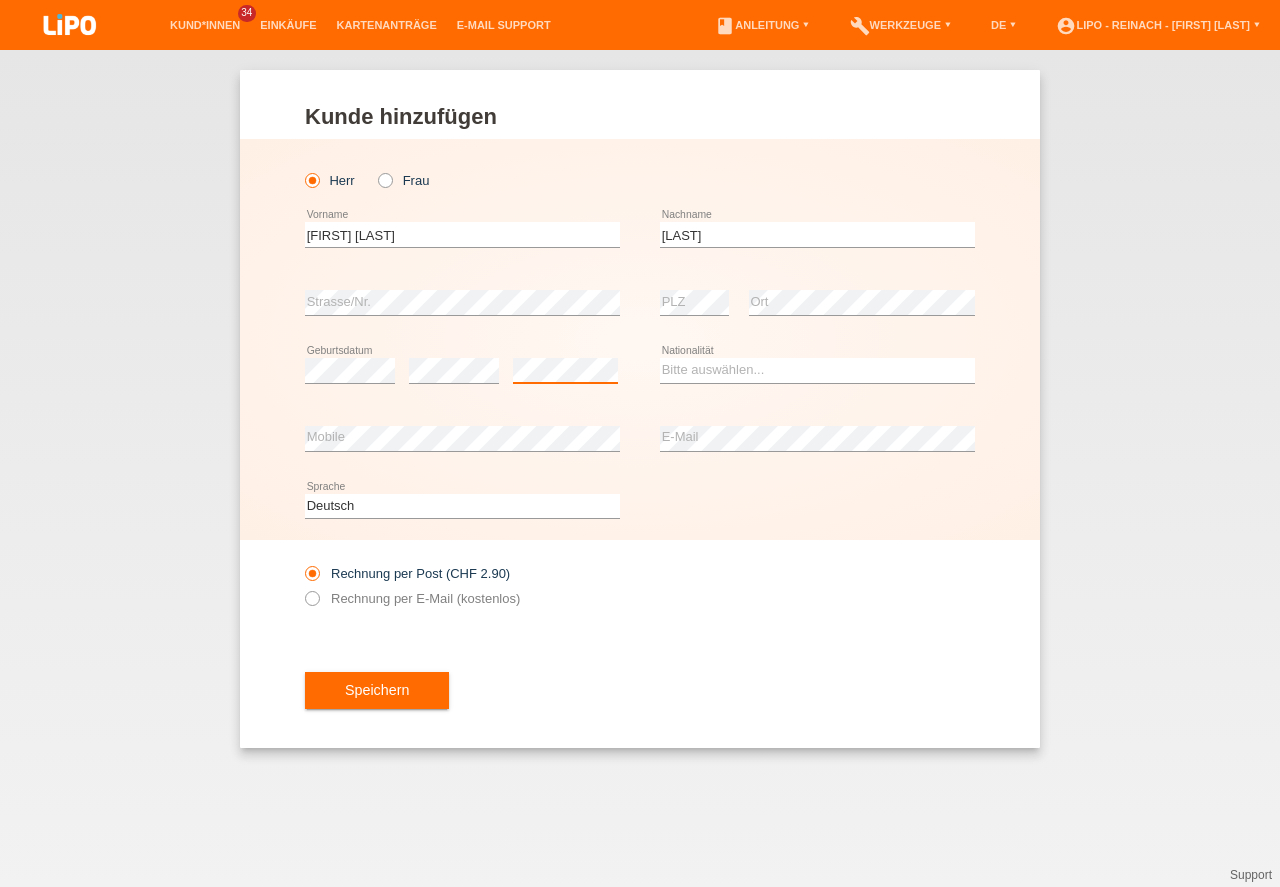 scroll, scrollTop: 0, scrollLeft: 0, axis: both 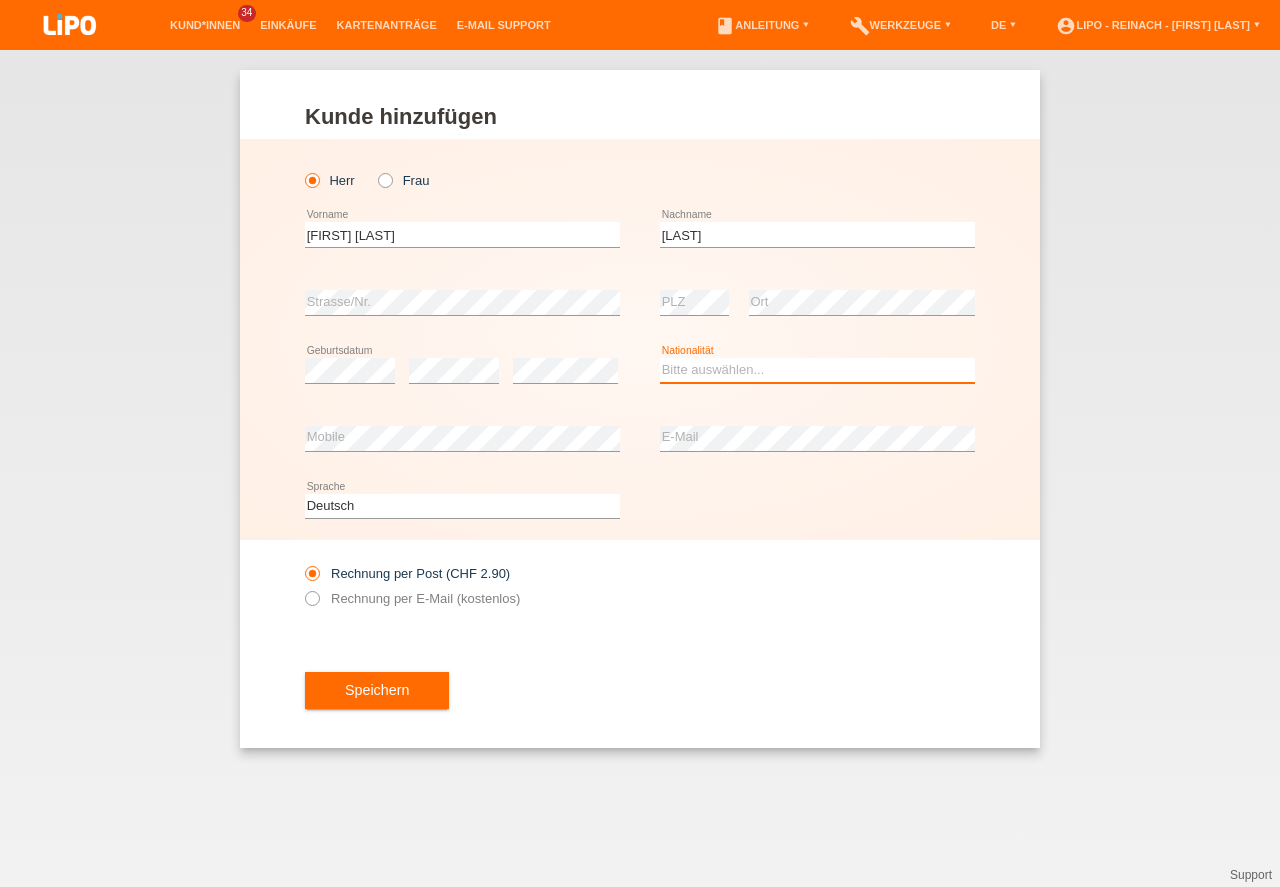 click on "Bitte auswählen...
Schweiz
Deutschland
Liechtenstein
Österreich
------------
Afghanistan
Ägypten
Åland
Albanien
Algerien" at bounding box center [817, 370] 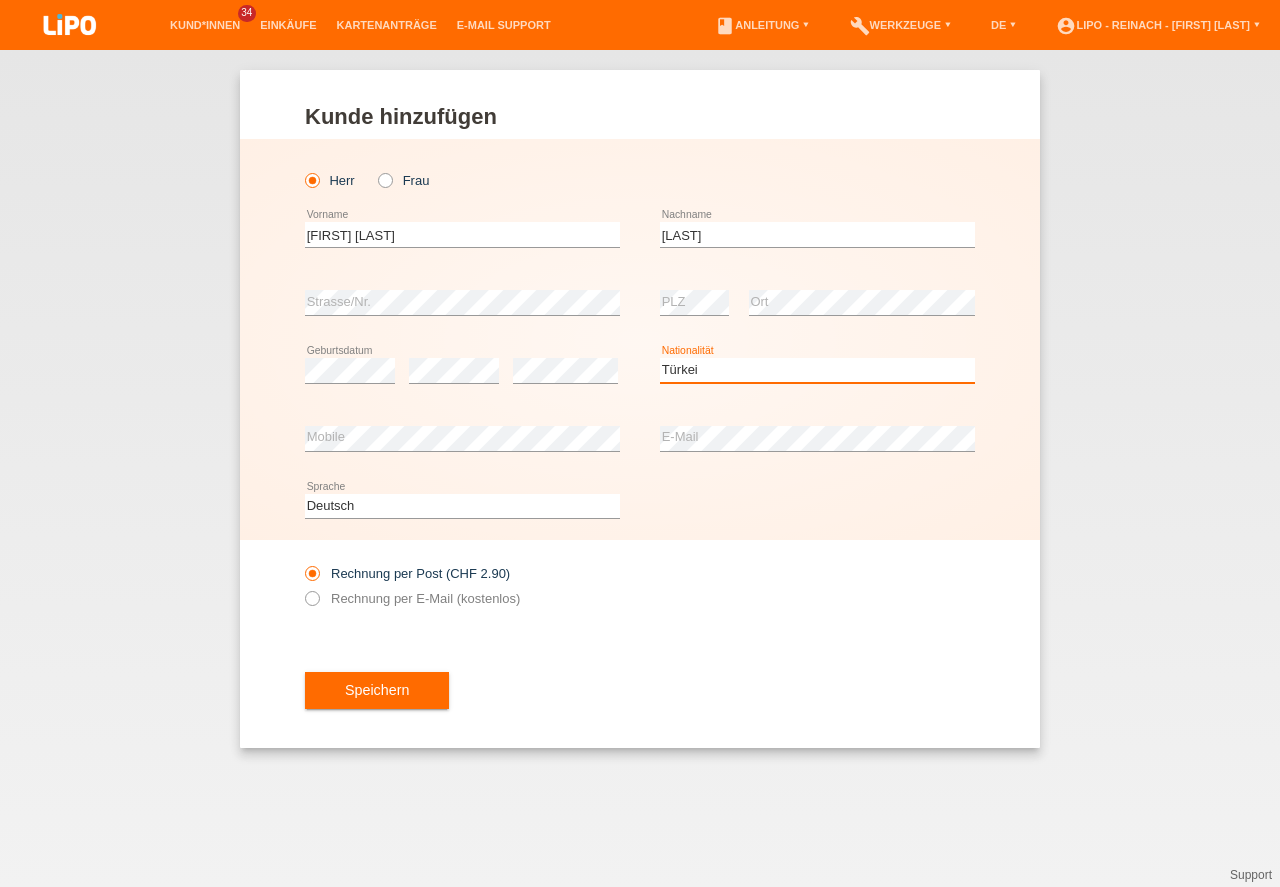scroll, scrollTop: 0, scrollLeft: 0, axis: both 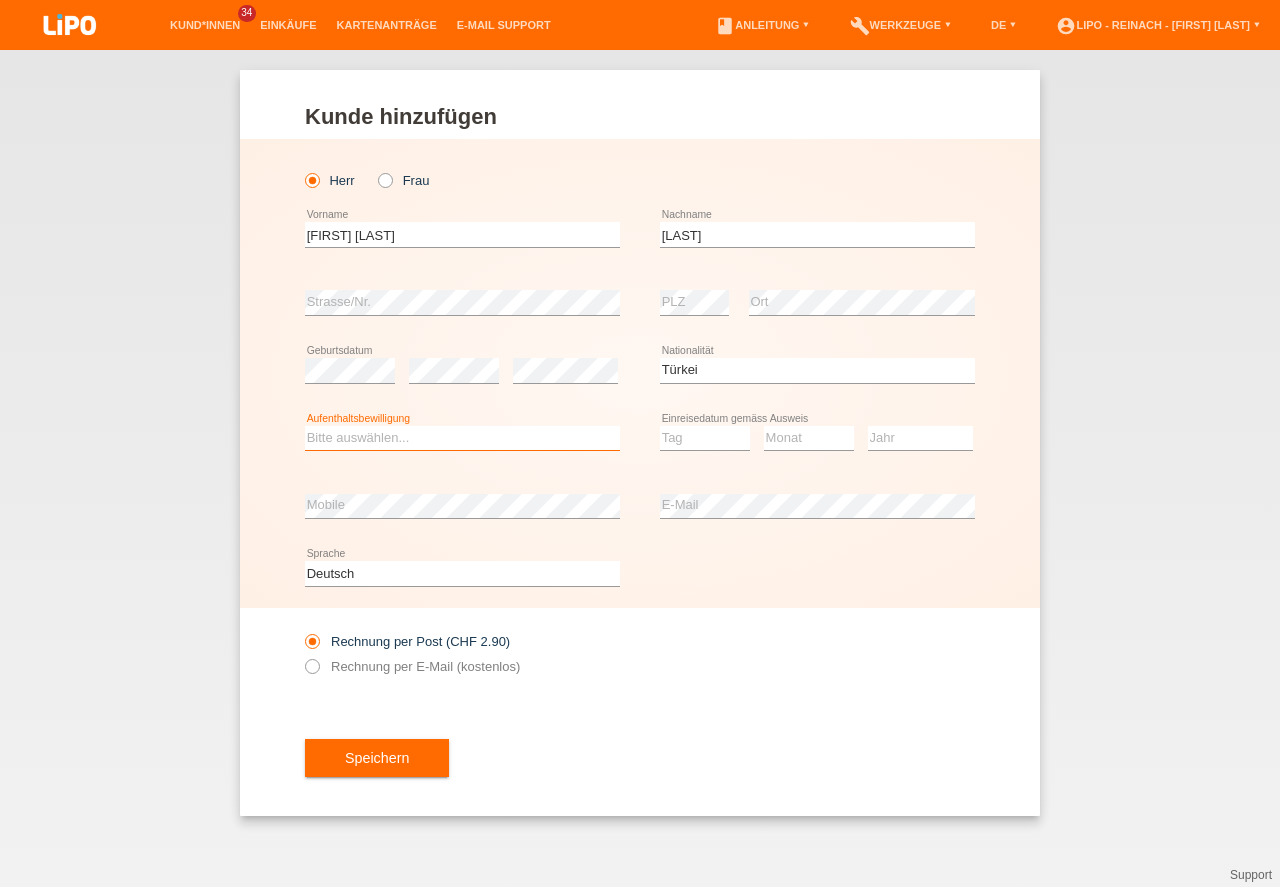 click on "Bitte auswählen...
C
B
B - Flüchtlingsstatus
Andere" at bounding box center [462, 438] 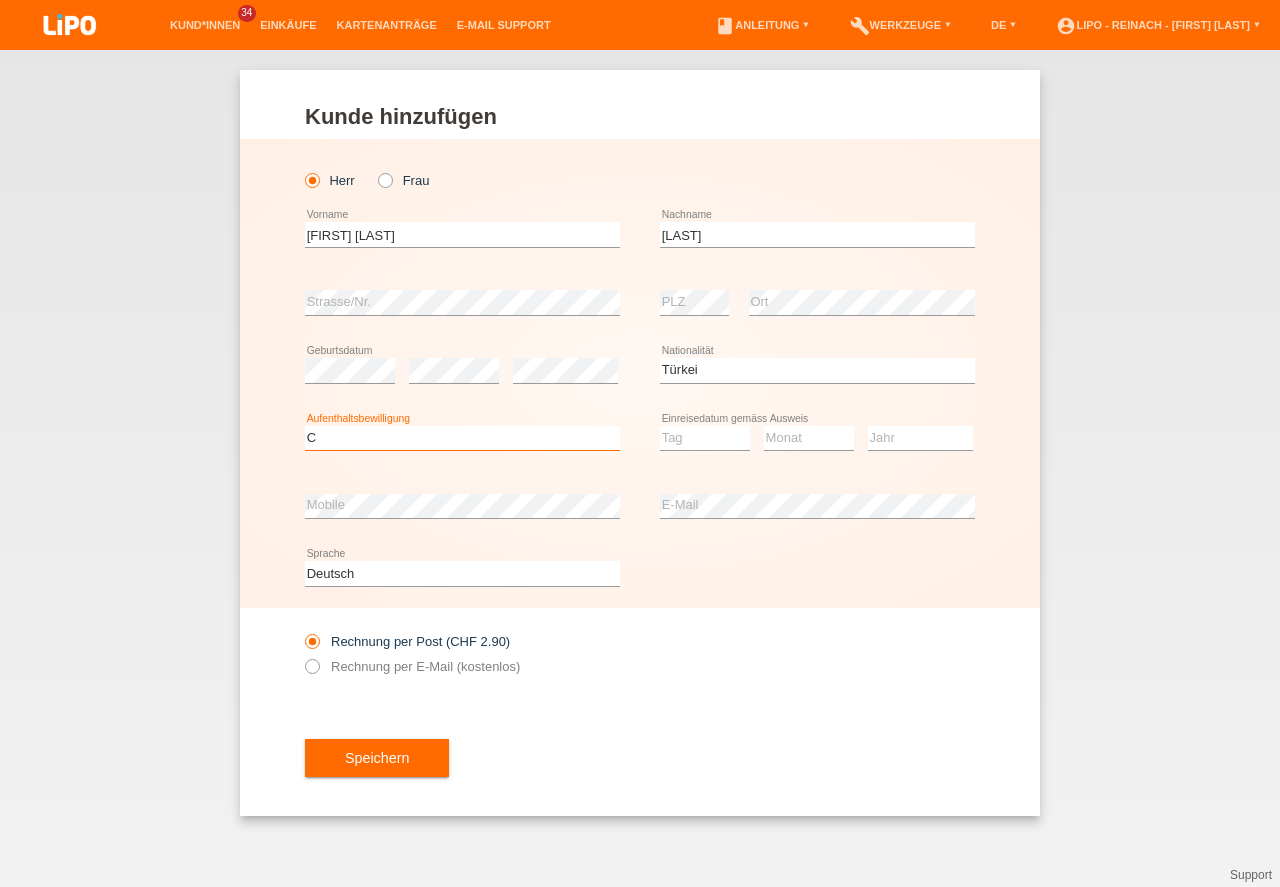 click on "C" at bounding box center (0, 0) 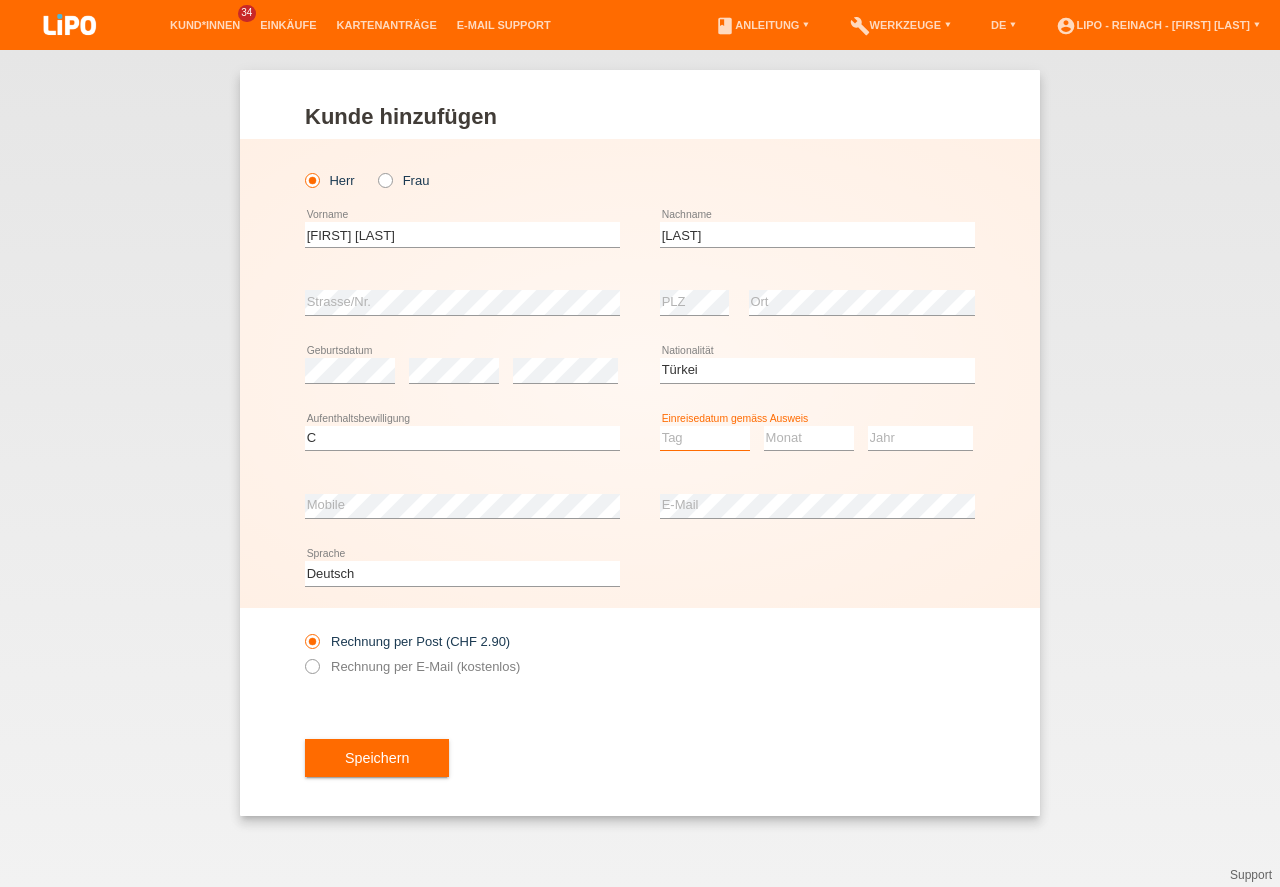 click on "Tag
01
02
03
04
05
06
07
08
09
10 11" at bounding box center [705, 438] 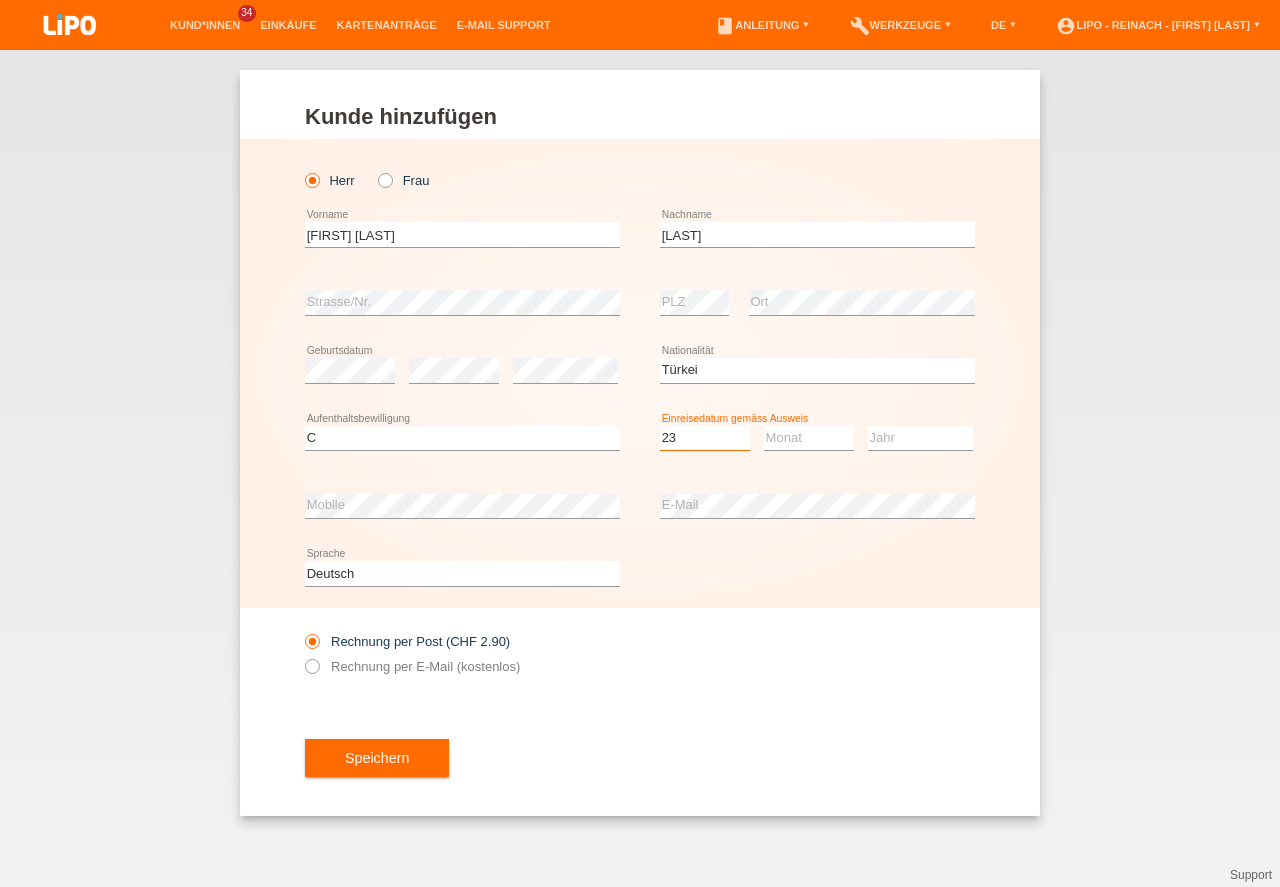 click on "23" at bounding box center (0, 0) 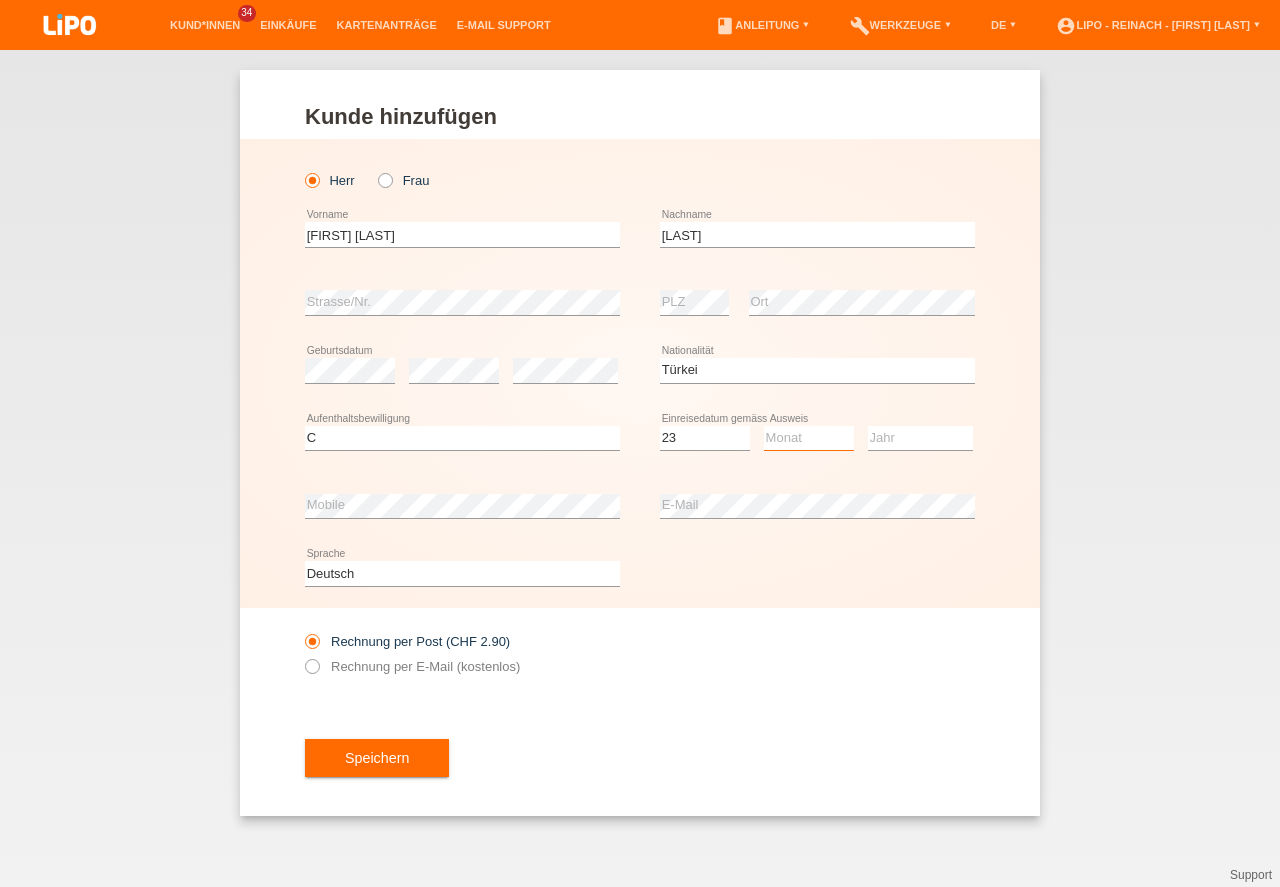 click on "Monat
01
02
03
04
05
06
07
08
09
10 11" at bounding box center [809, 438] 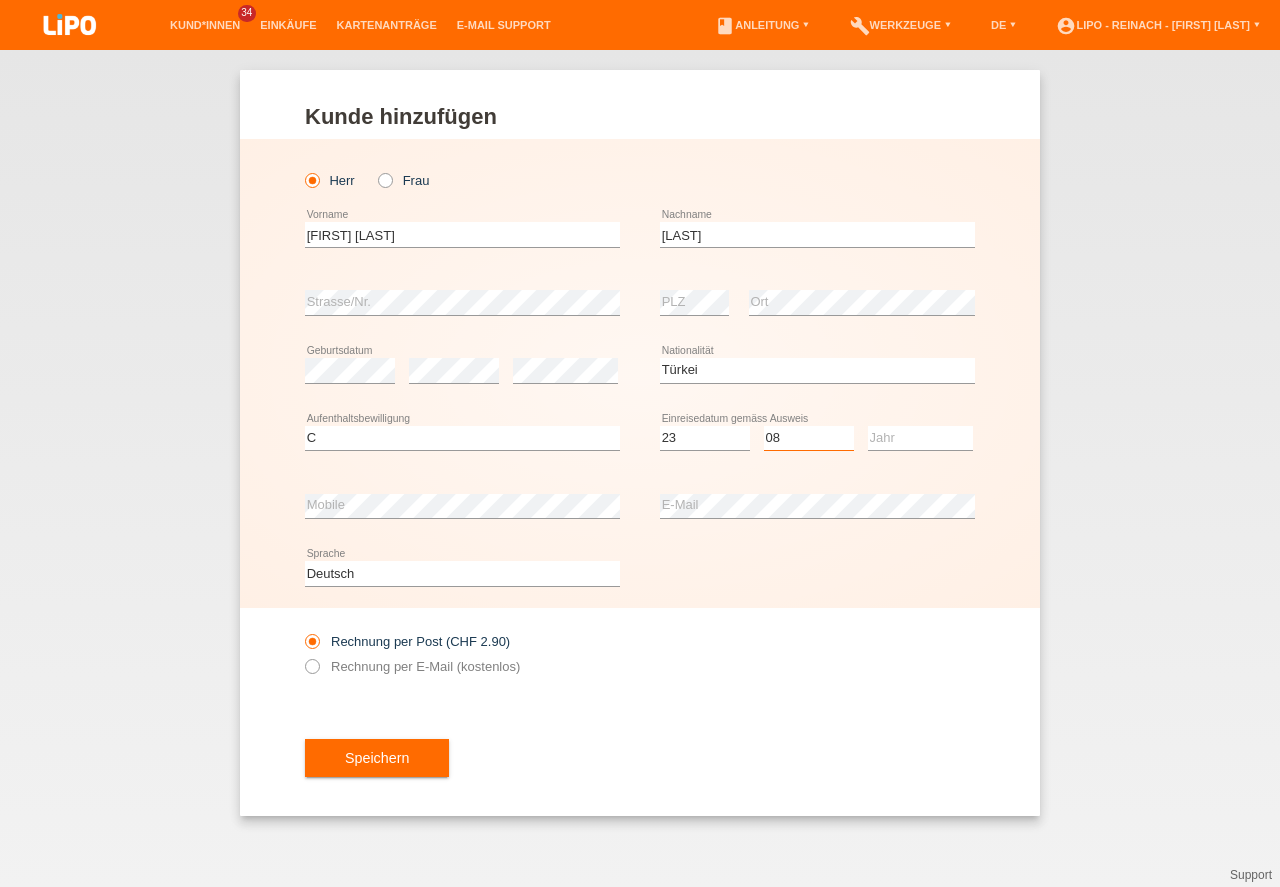 click on "08" at bounding box center [0, 0] 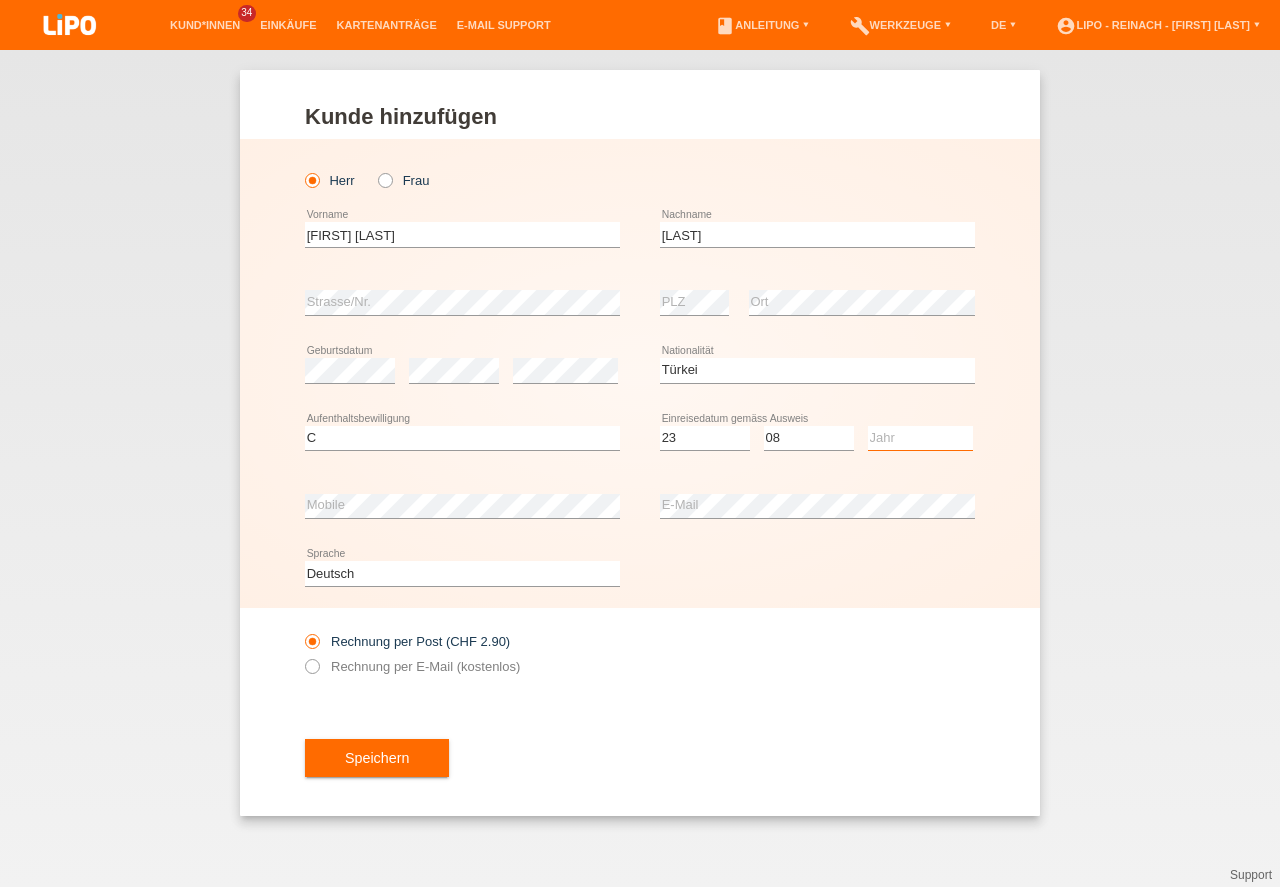 click on "Jahr
2025
2024
2023
2022
2021
2020
2019
2018
2017 2016 2015 2014 2013 2012 2011 2010 2009 2008 2007 2006 2005 2004 2003 2002 2001" at bounding box center (920, 438) 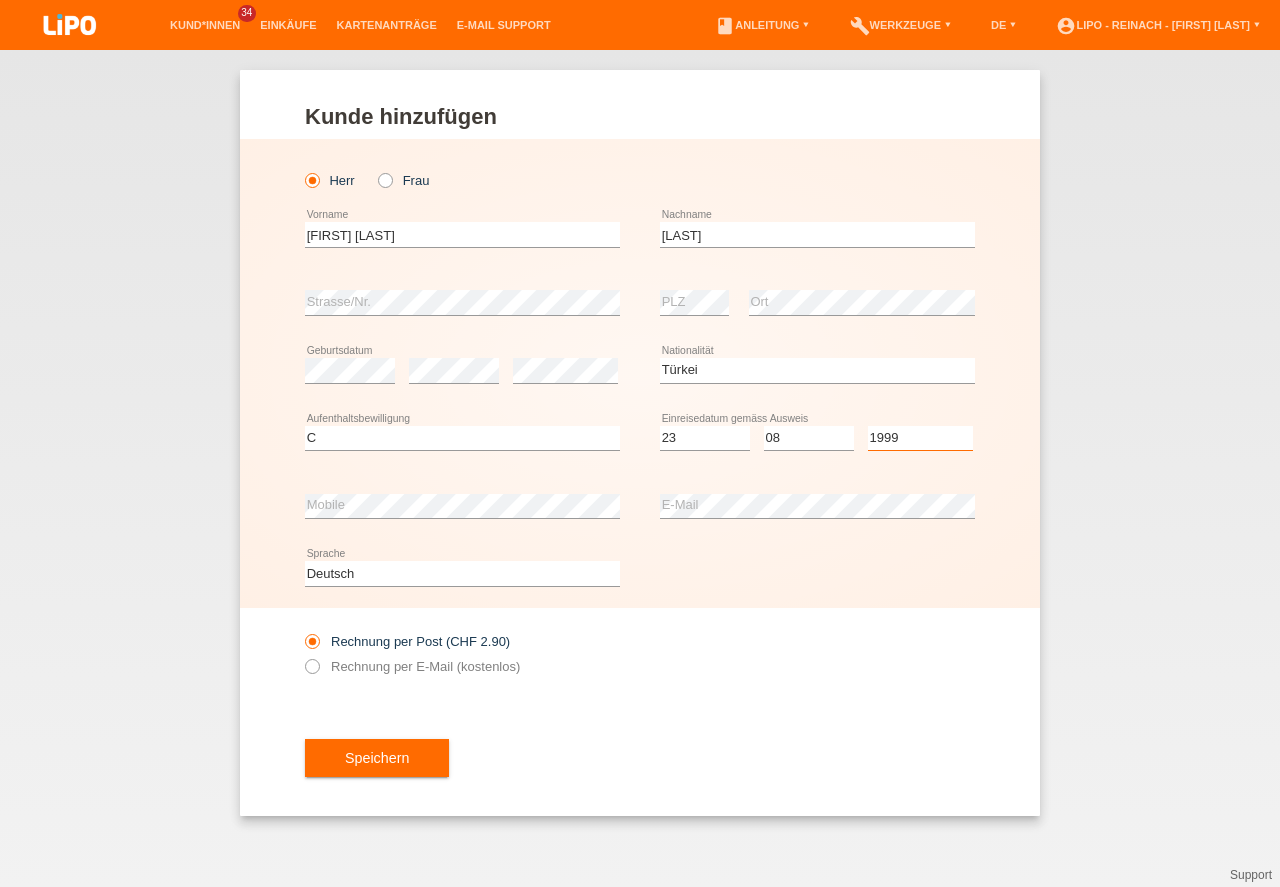 scroll, scrollTop: 0, scrollLeft: 0, axis: both 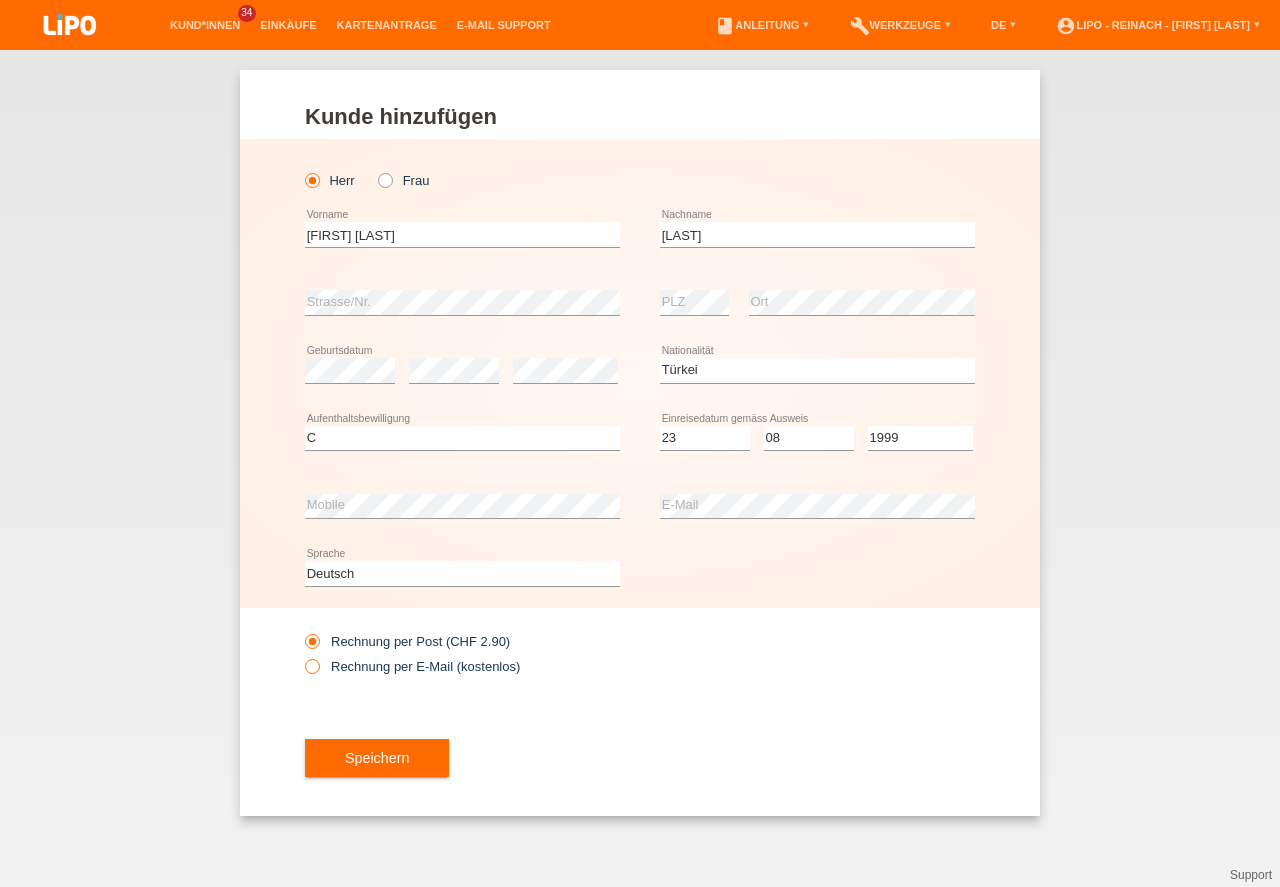 click at bounding box center (302, 656) 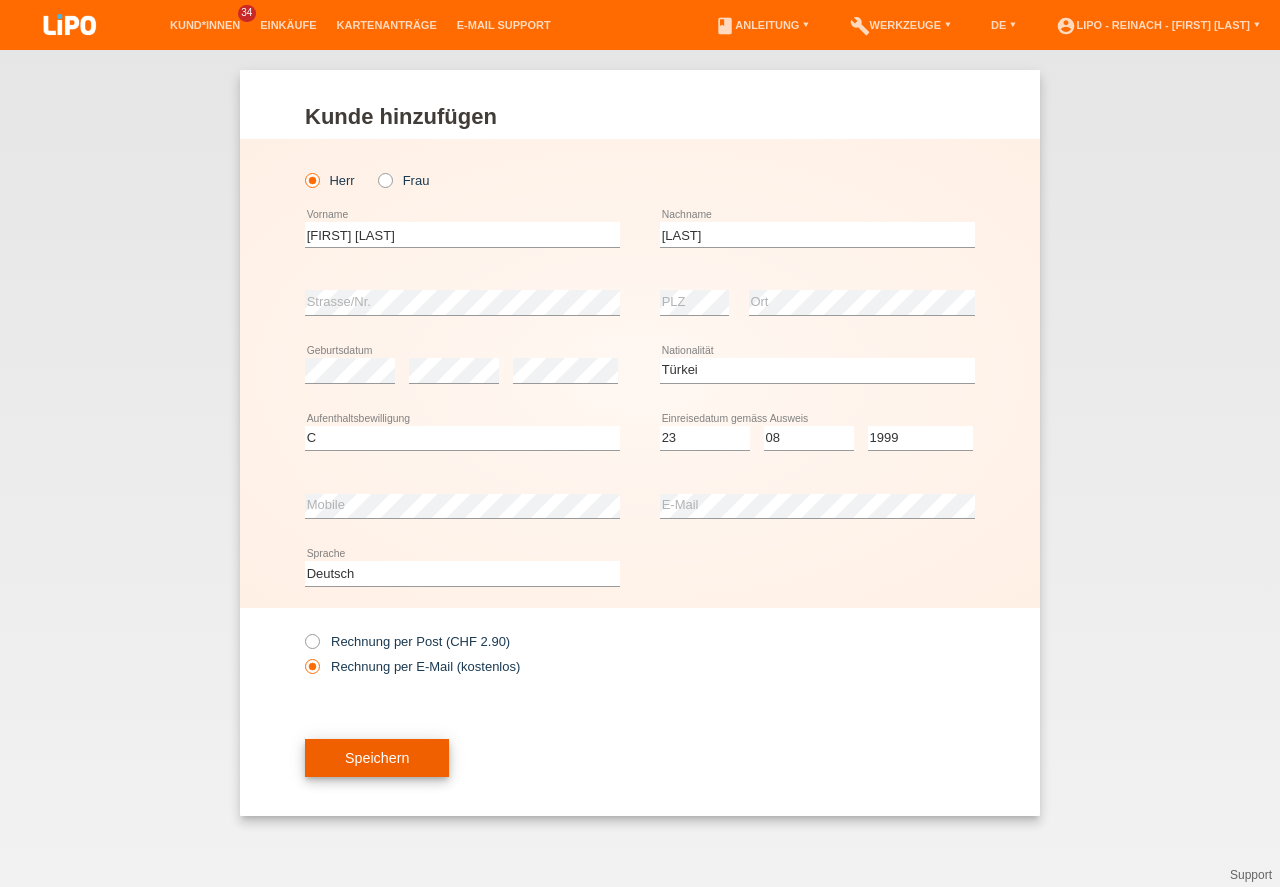 click on "Speichern" at bounding box center (377, 758) 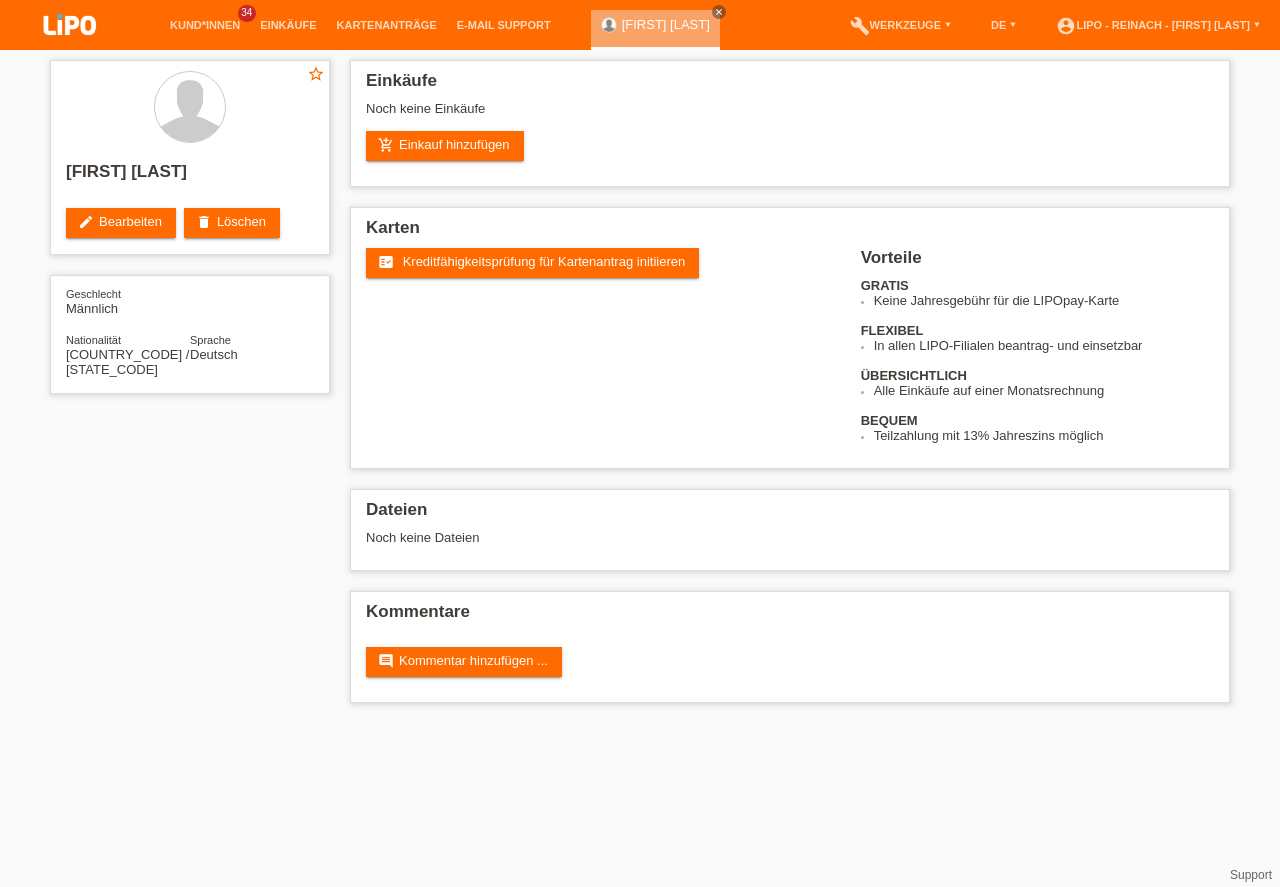 scroll, scrollTop: 0, scrollLeft: 0, axis: both 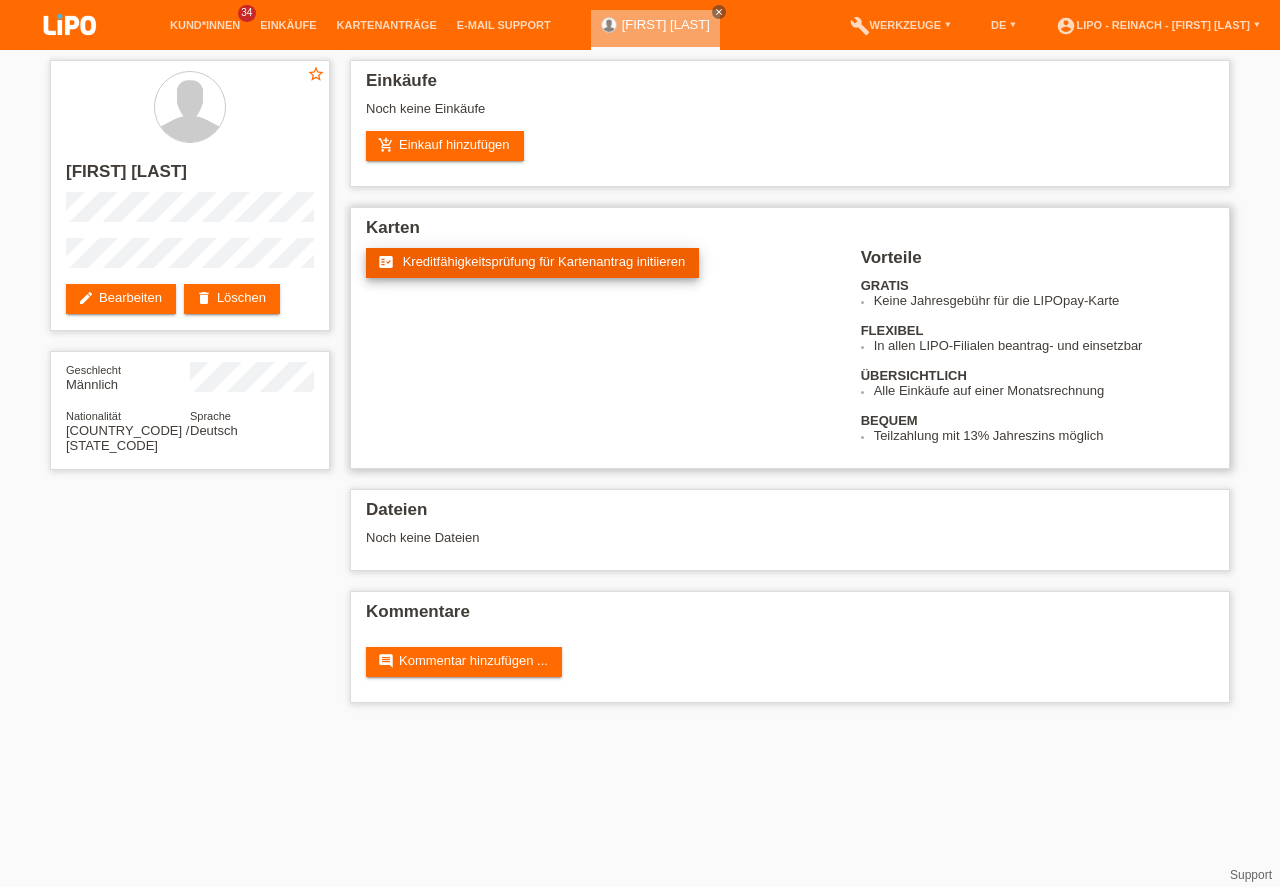 click on "Kreditfähigkeitsprüfung für Kartenantrag initiieren" at bounding box center [544, 261] 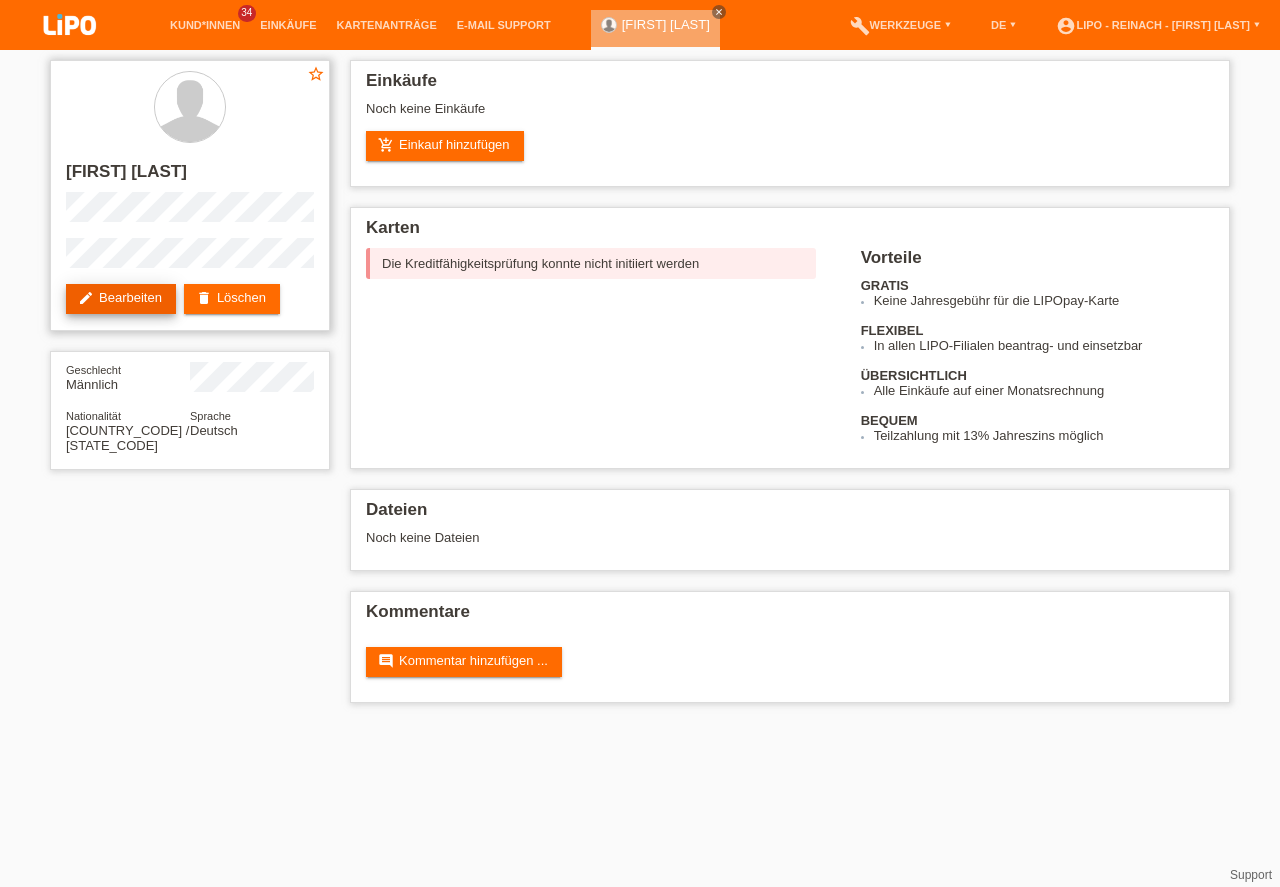 click on "edit  Bearbeiten" at bounding box center (121, 299) 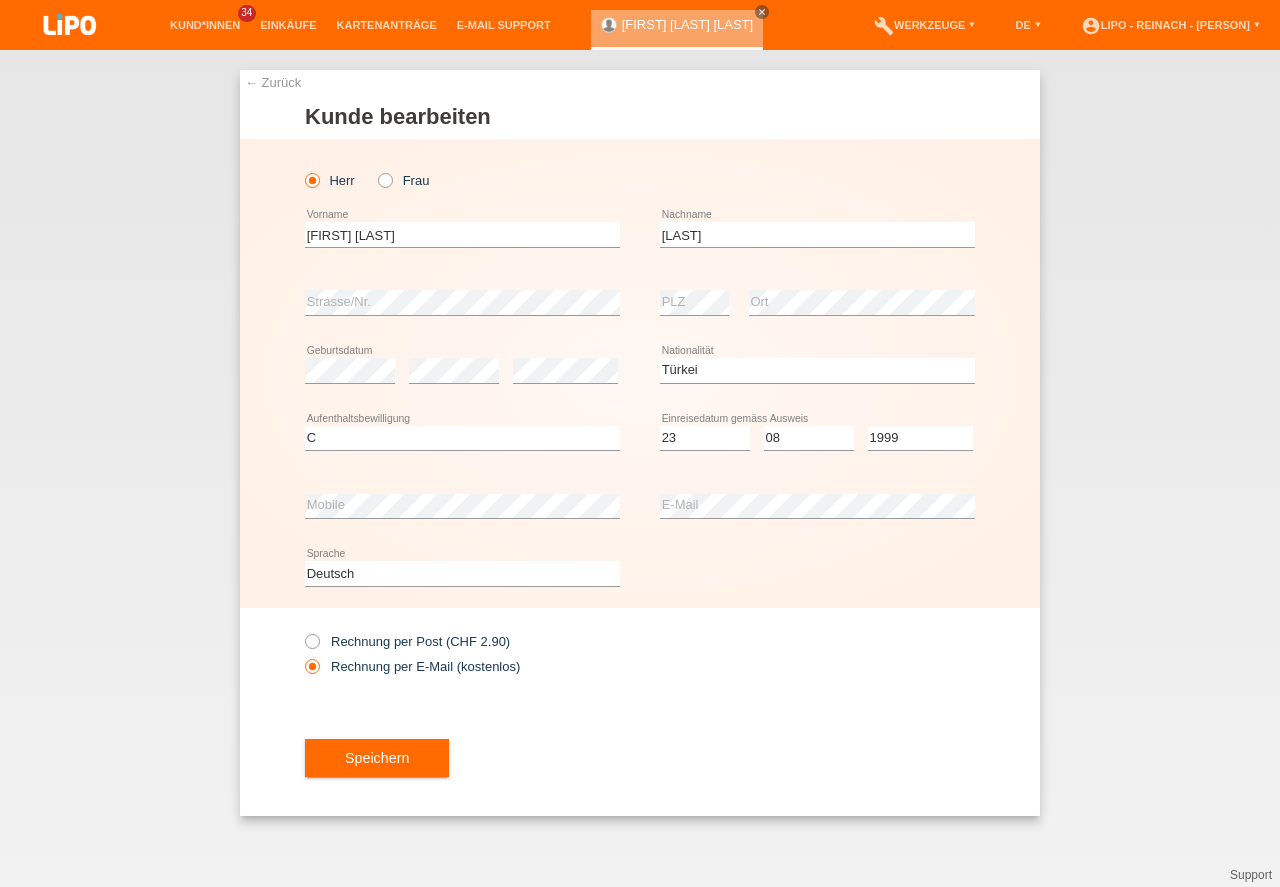 select on "TR" 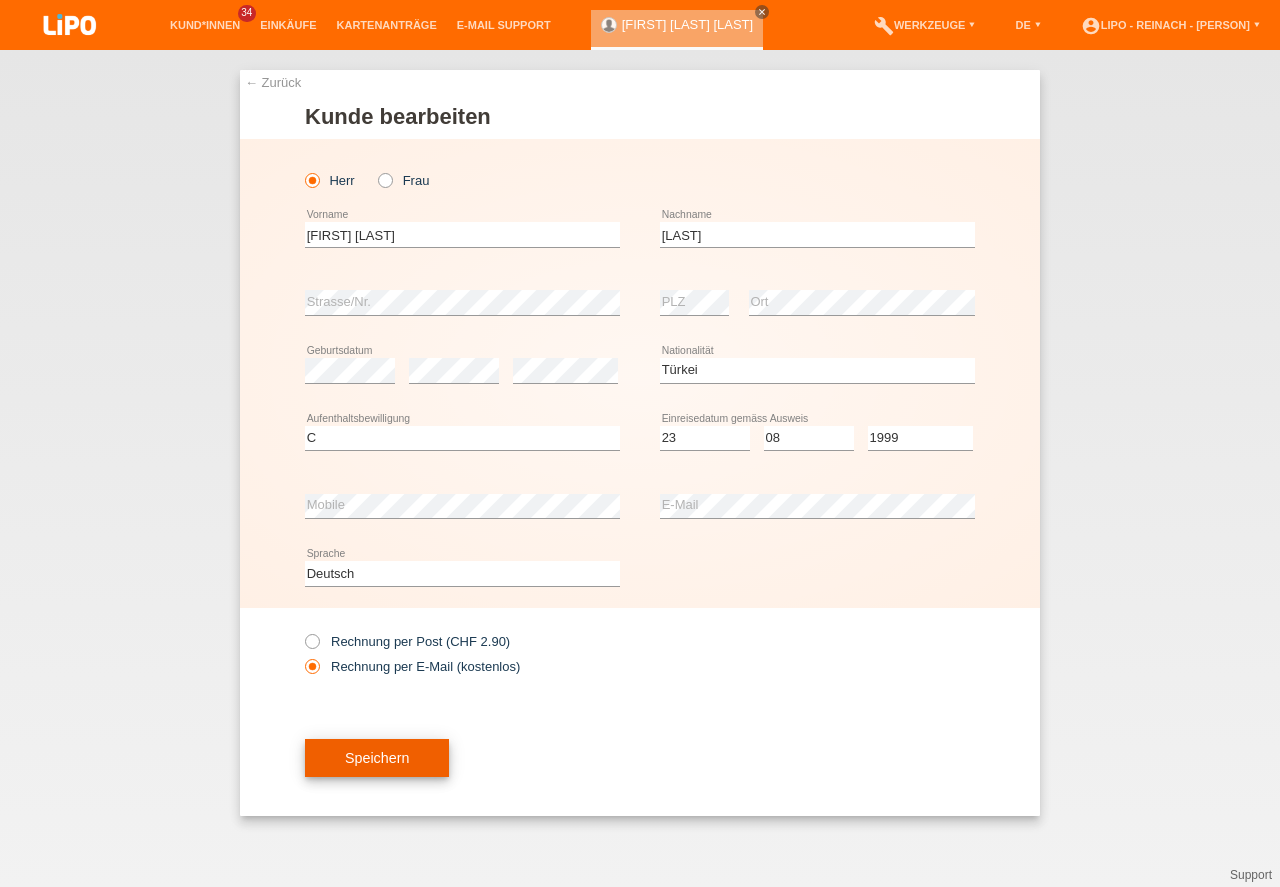 click on "Speichern" at bounding box center [377, 758] 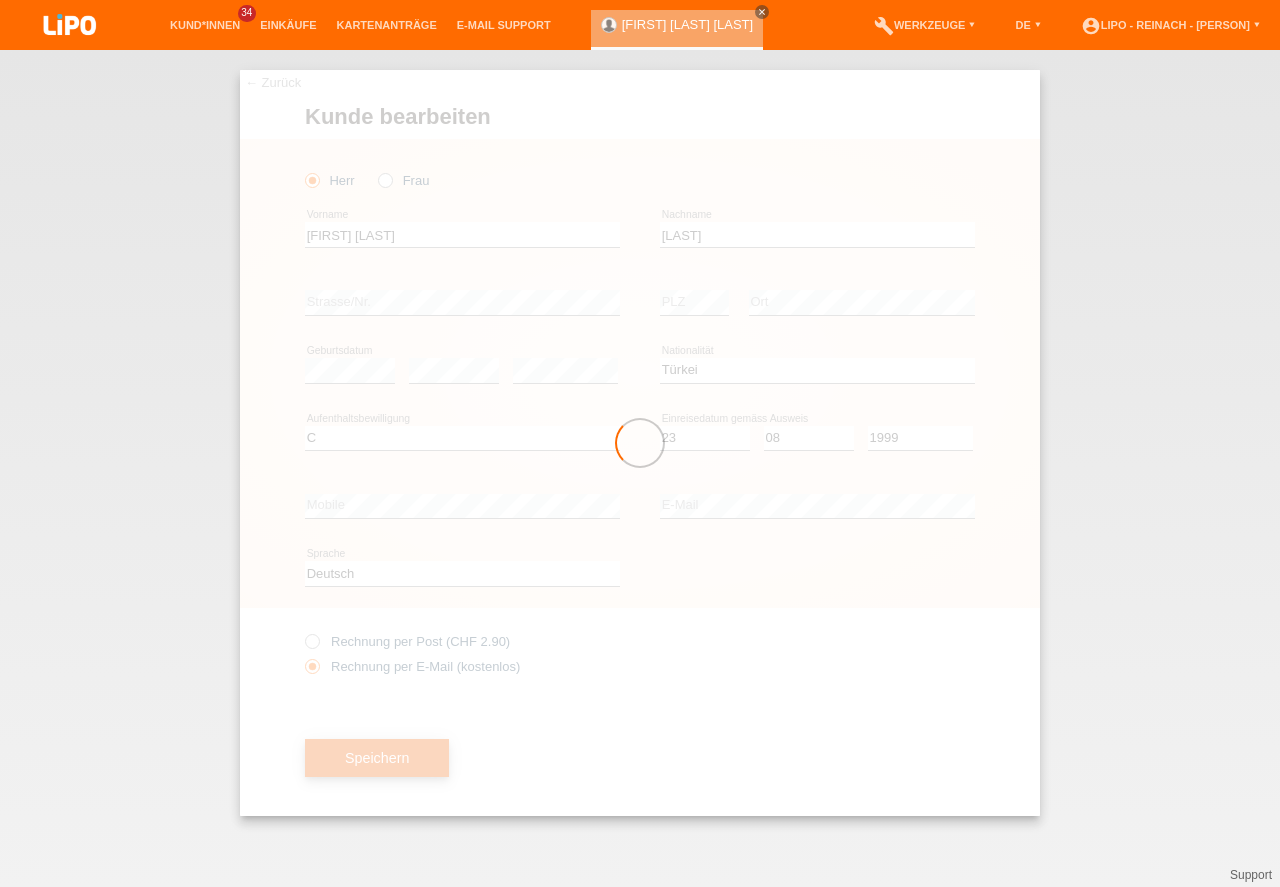 scroll, scrollTop: 0, scrollLeft: 0, axis: both 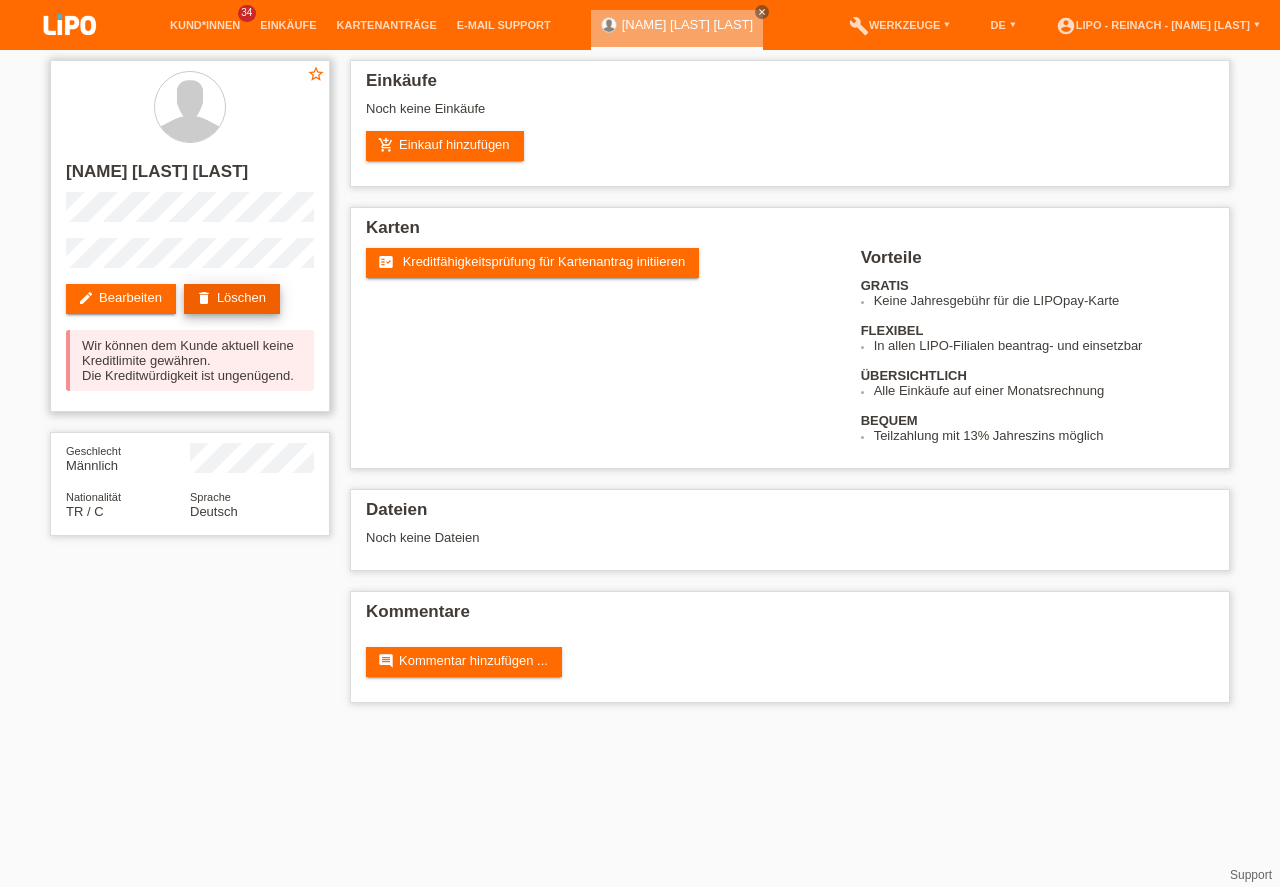 click on "delete  Löschen" at bounding box center [232, 299] 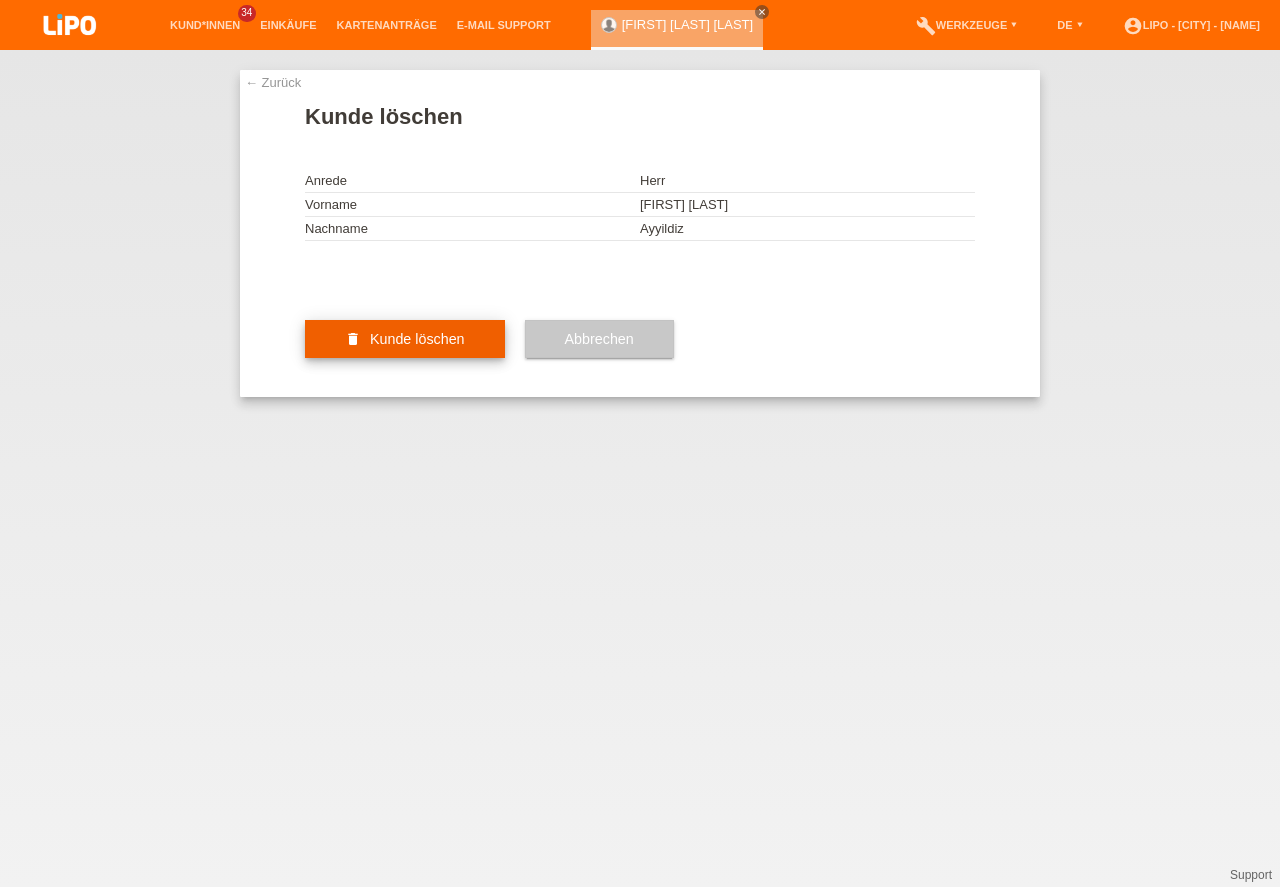 scroll, scrollTop: 0, scrollLeft: 0, axis: both 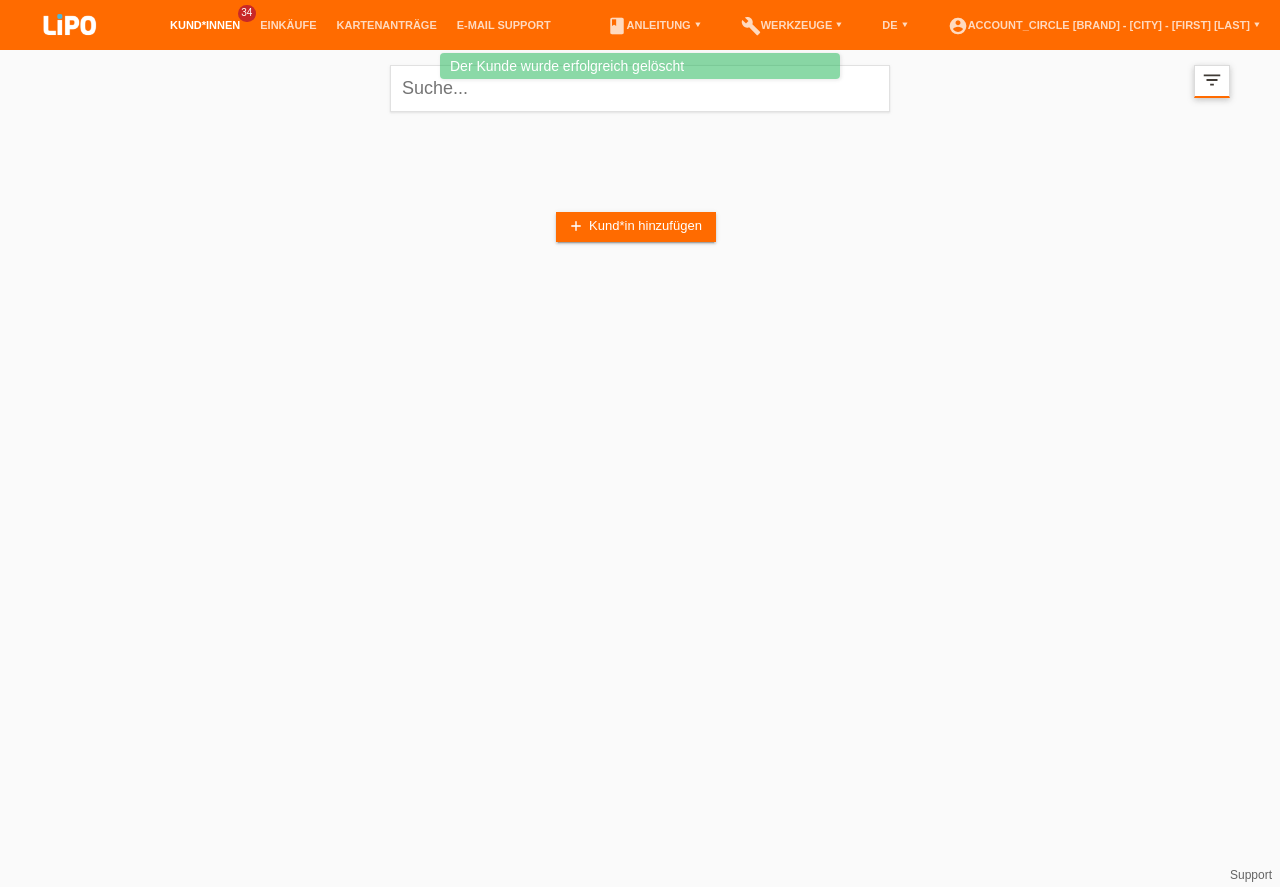 click on "filter_list" at bounding box center (1212, 80) 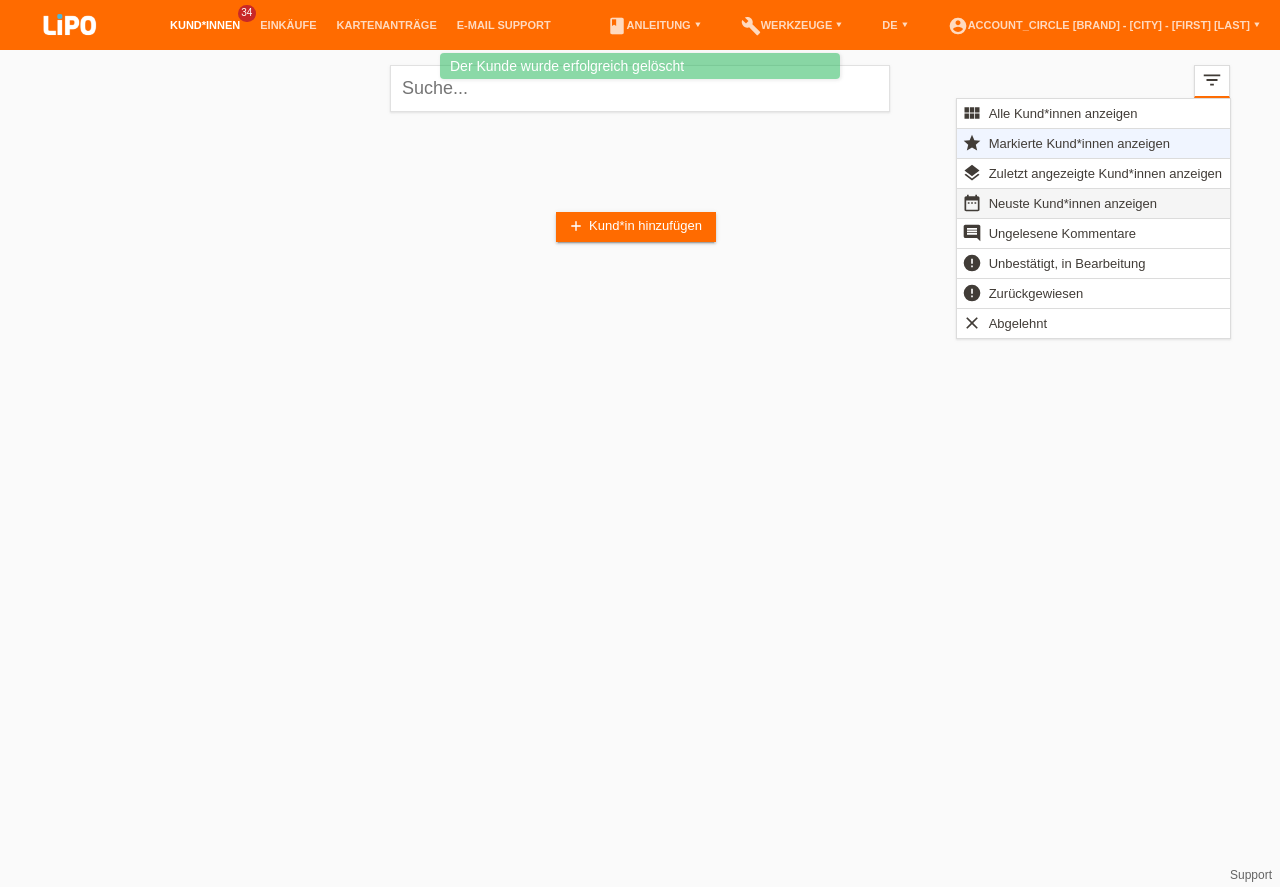 click on "Neuste Kund*innen anzeigen" at bounding box center (1073, 203) 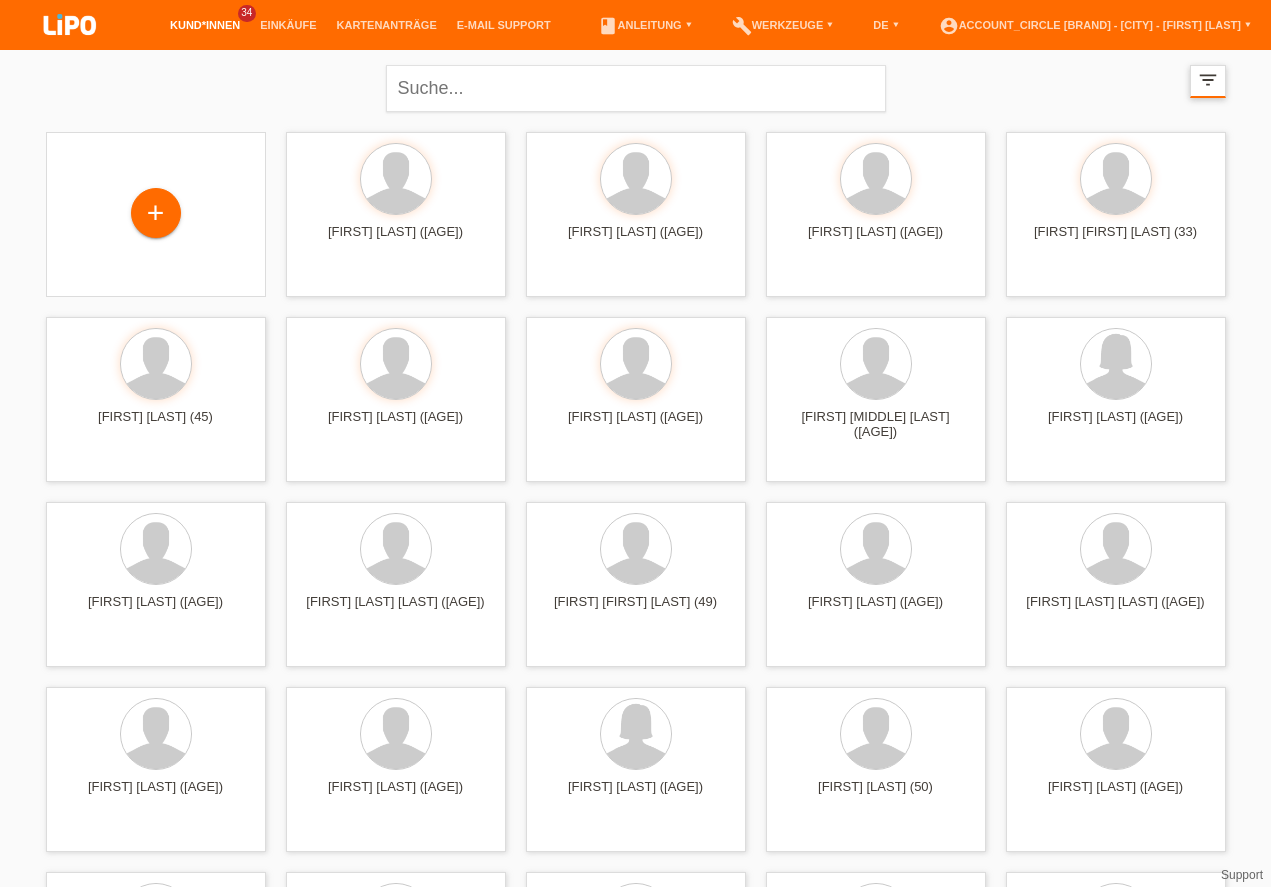 click on "filter_list" at bounding box center [1208, 81] 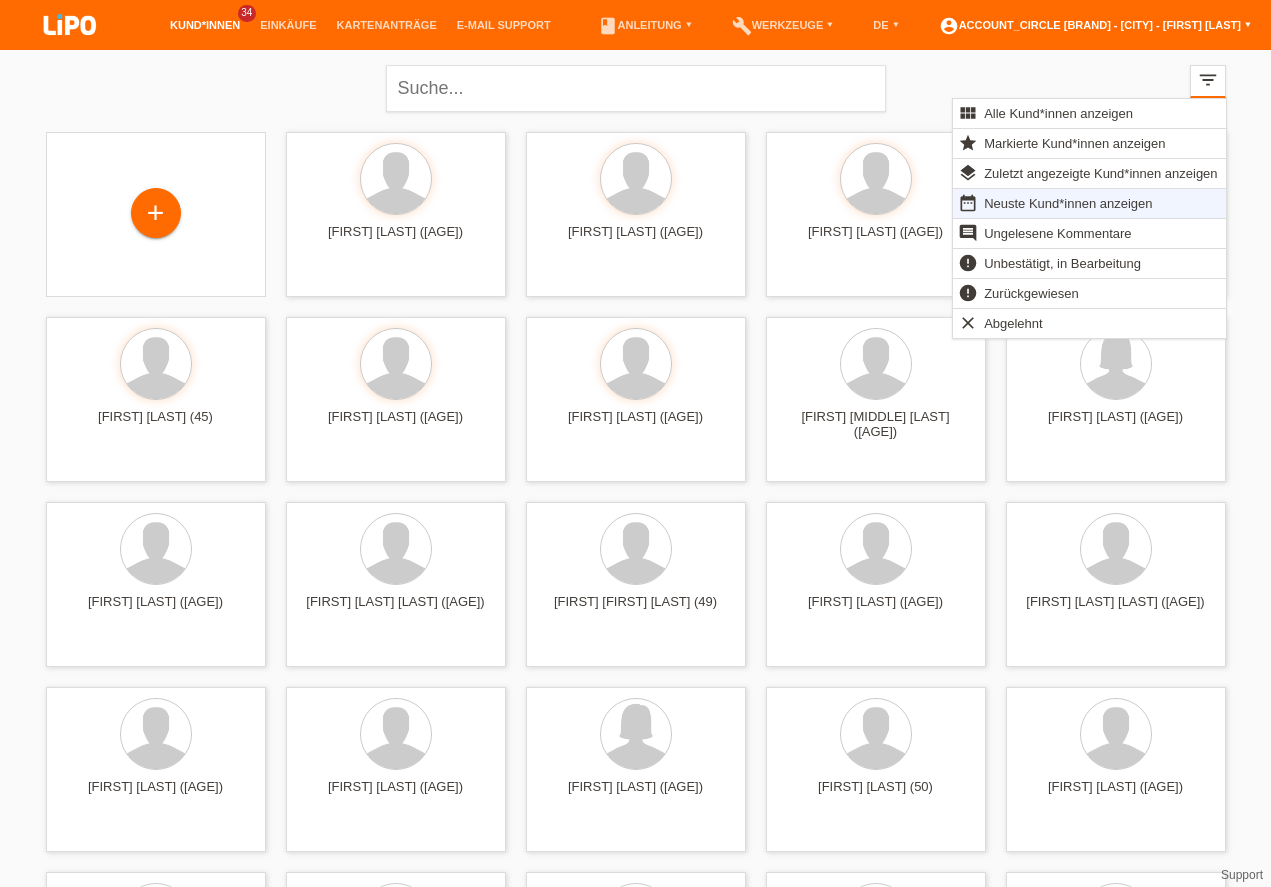 click on "account_circle [BRAND] - [CITY] - [FIRST] [LAST]  ▾" at bounding box center (1095, 25) 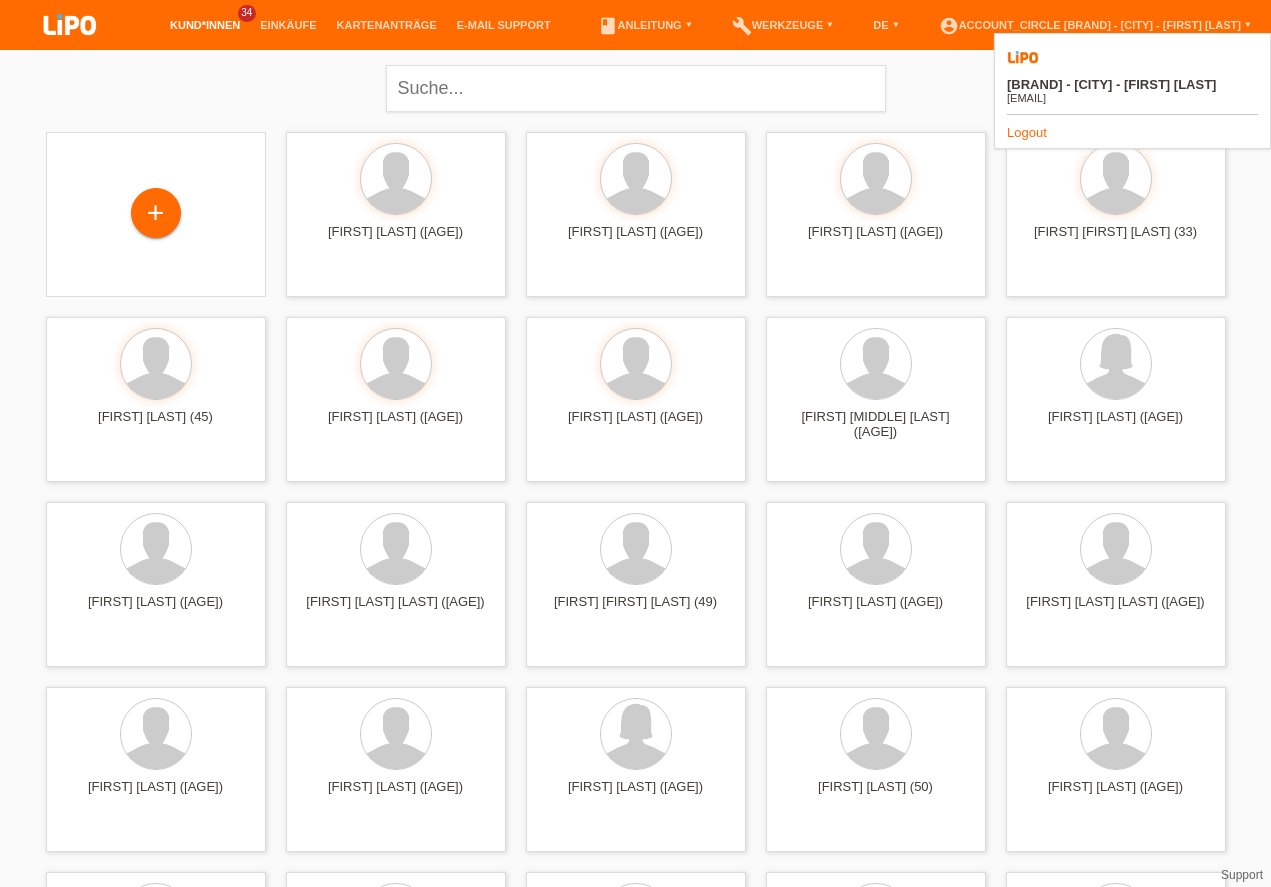 click on "Logout" at bounding box center [1027, 132] 